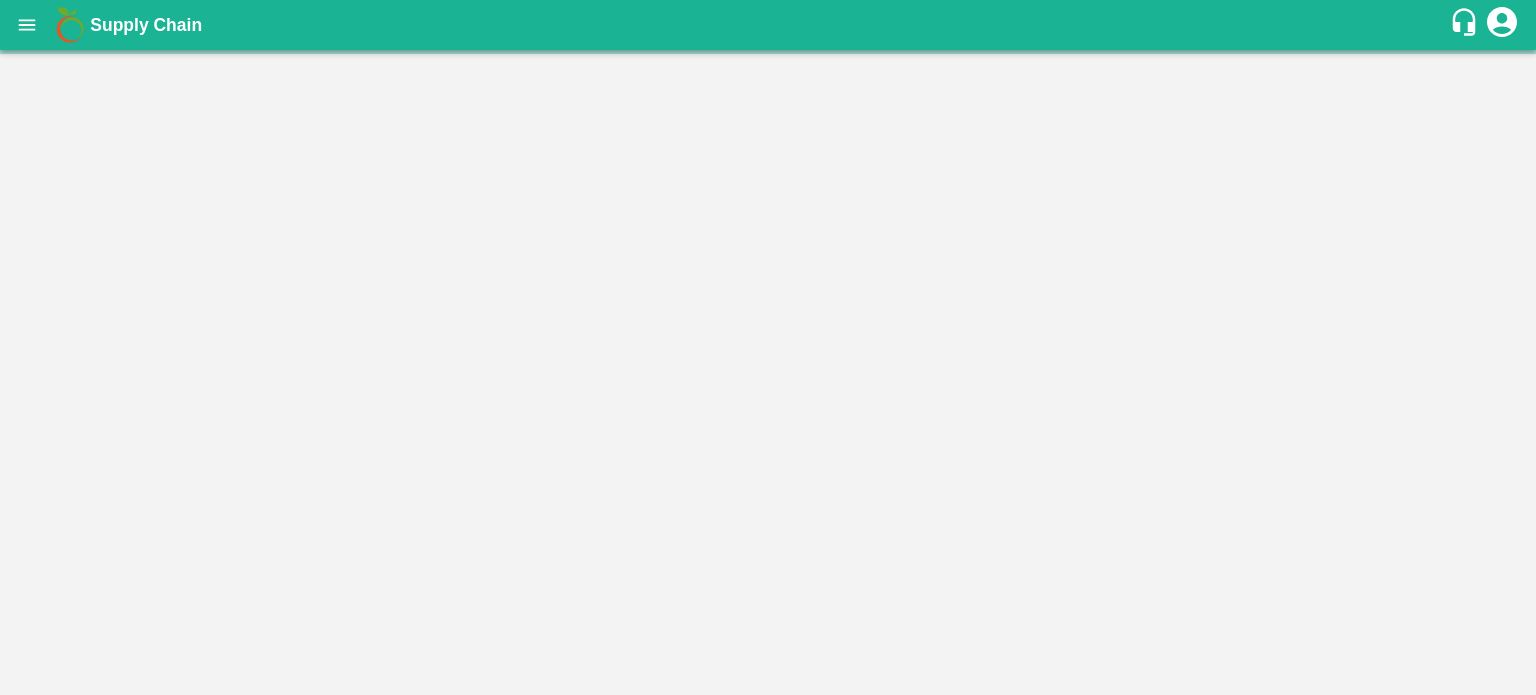 scroll, scrollTop: 0, scrollLeft: 0, axis: both 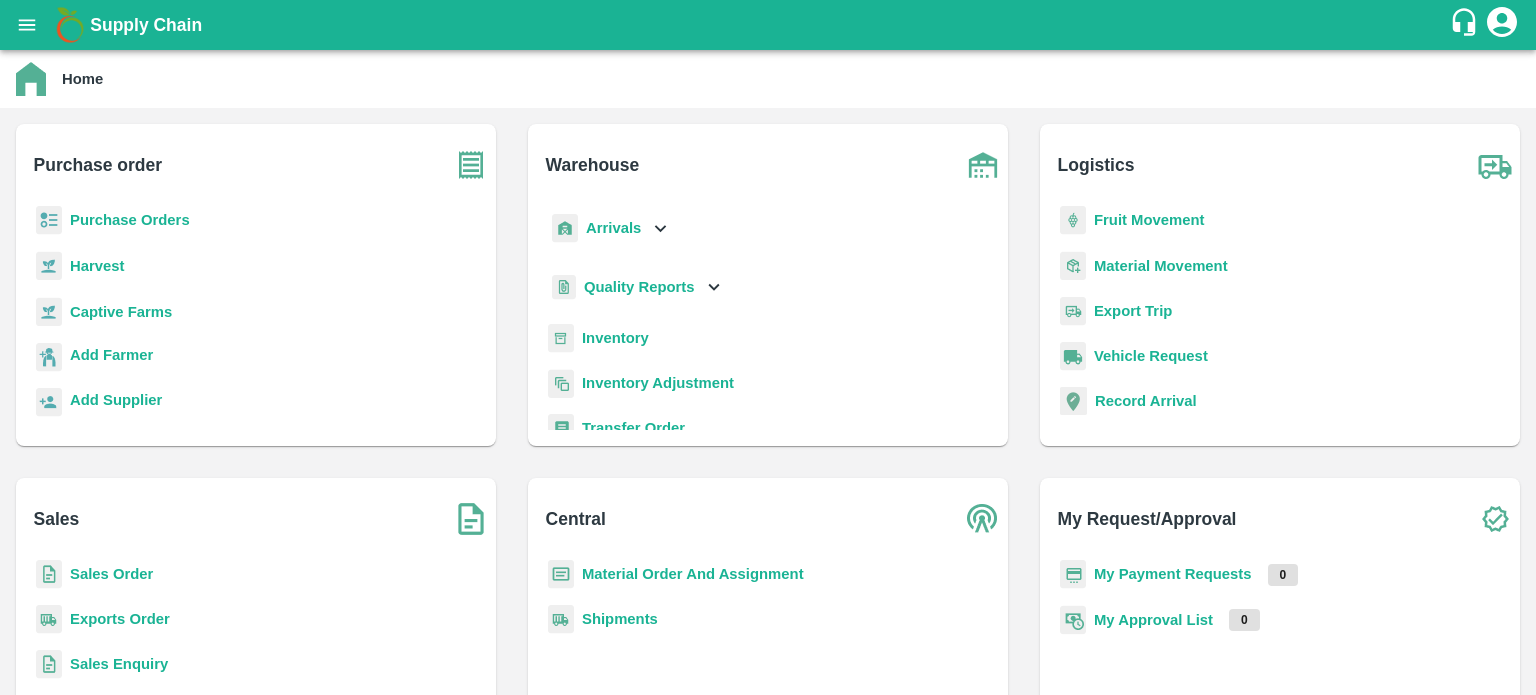 click on "Inventory" at bounding box center [615, 338] 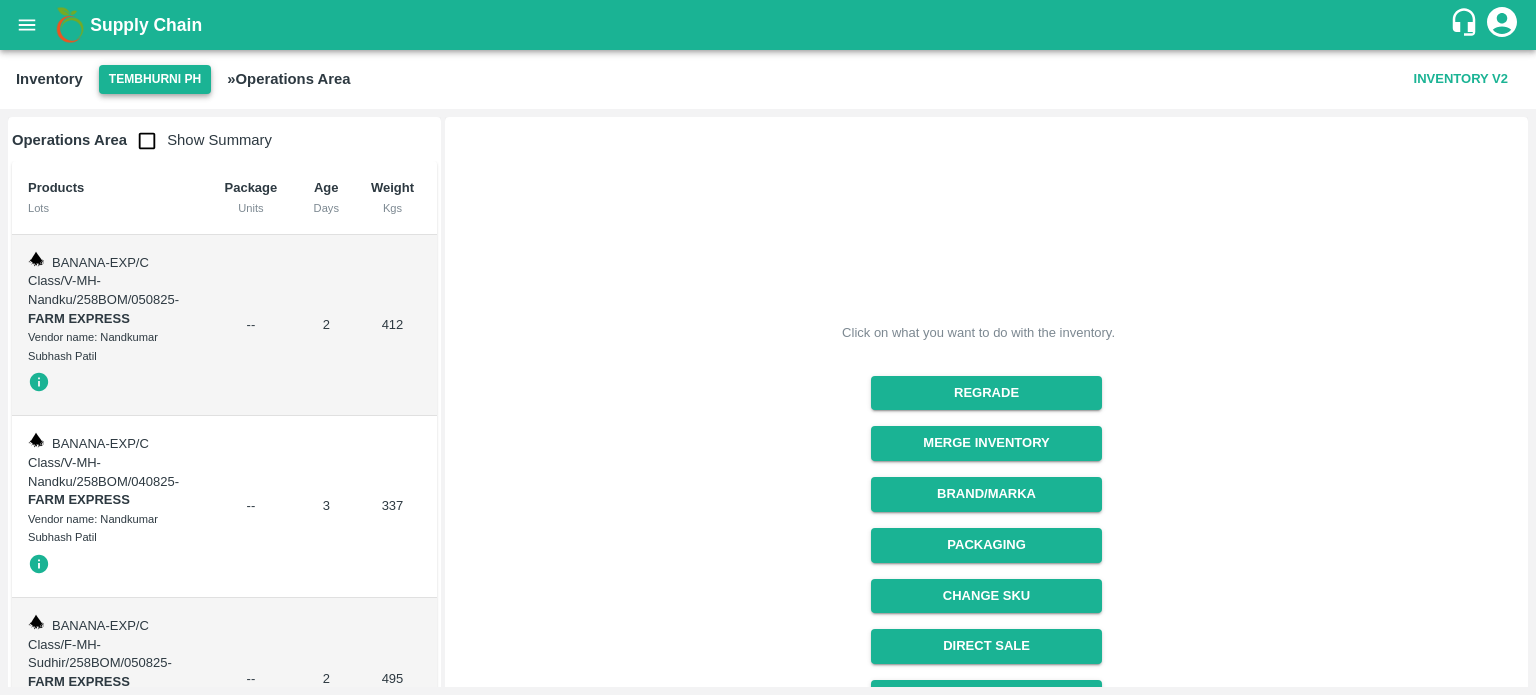 click on "Tembhurni PH" at bounding box center [155, 79] 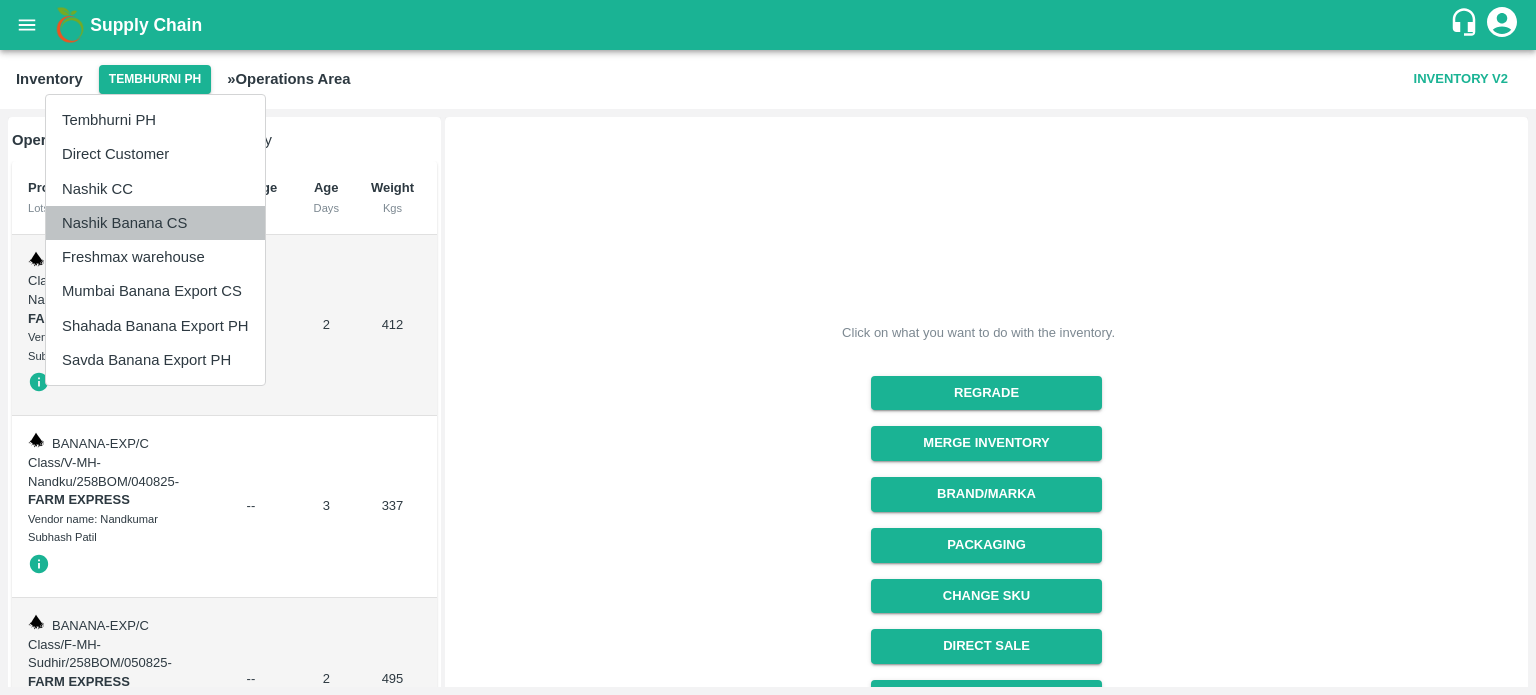 click on "Nashik Banana CS" at bounding box center [155, 223] 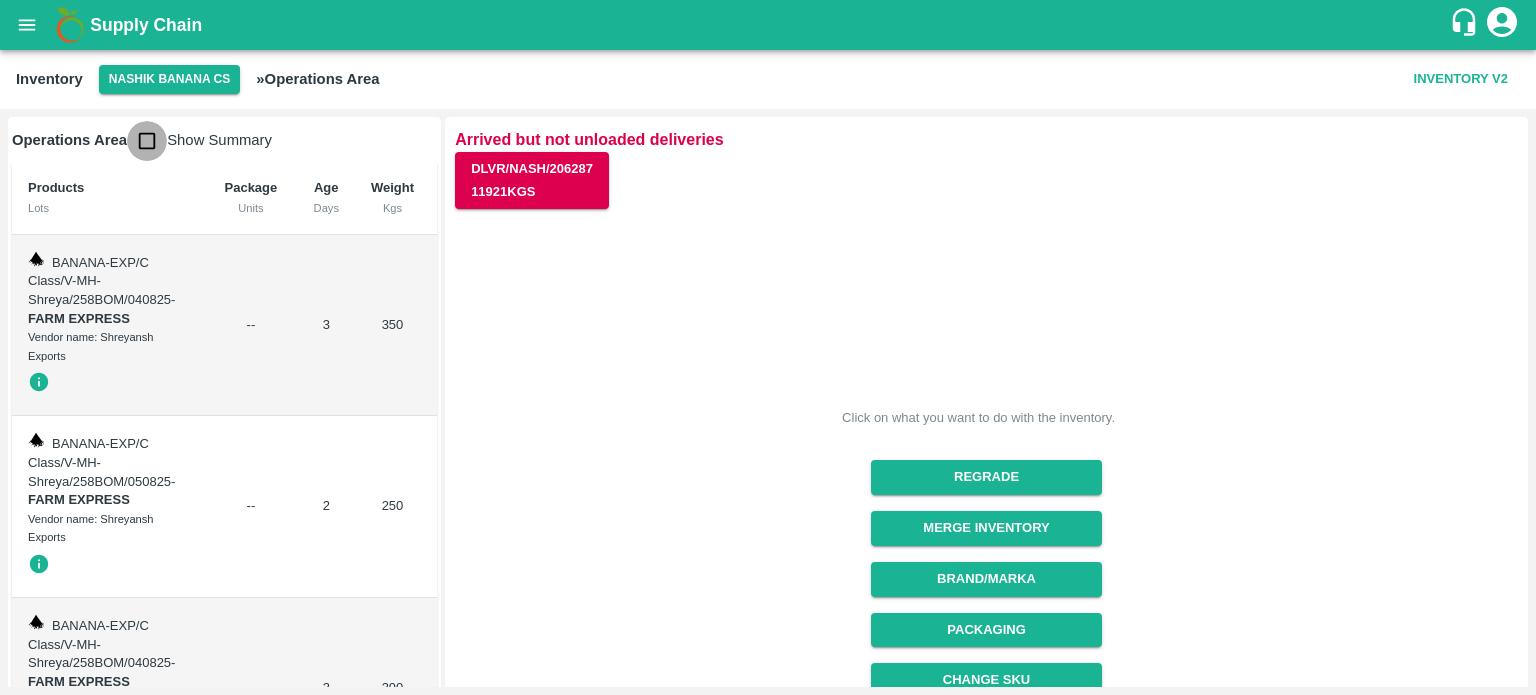 click at bounding box center [147, 141] 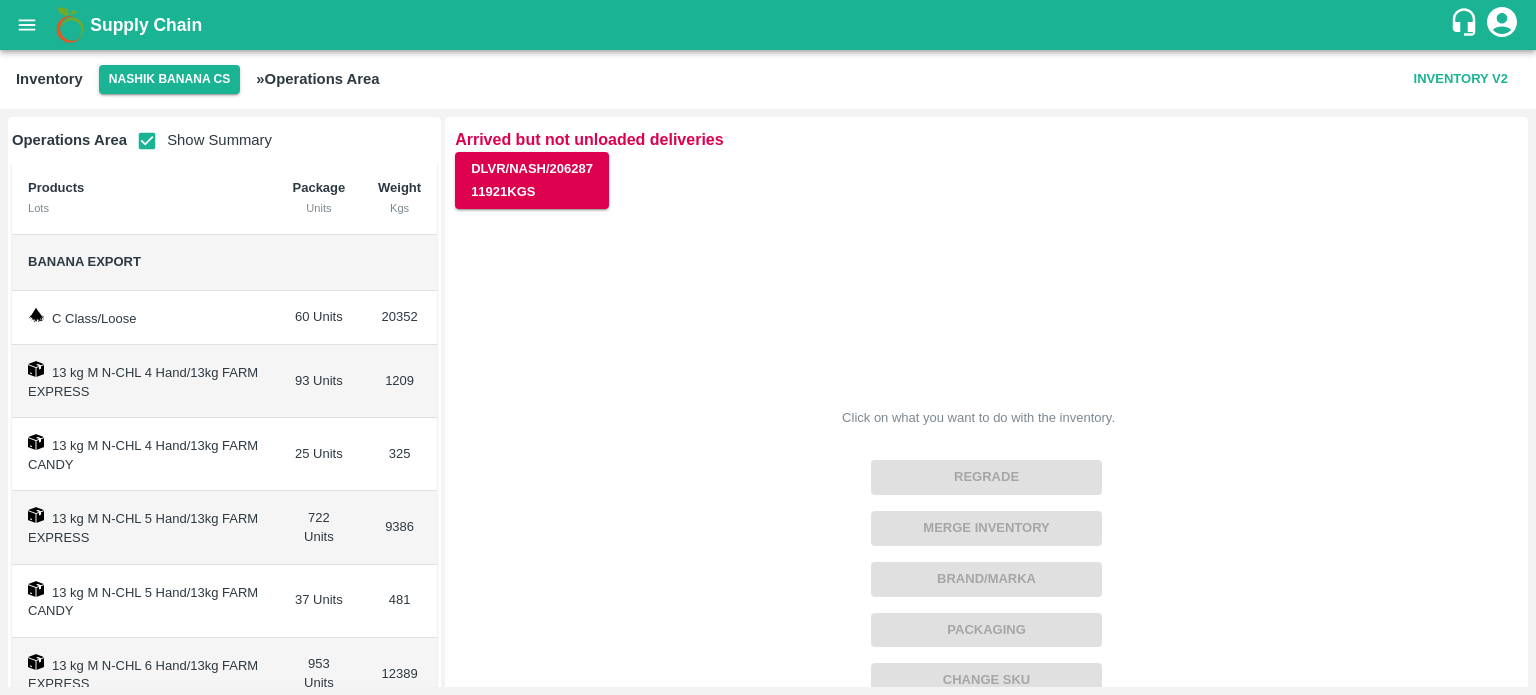 click at bounding box center [147, 141] 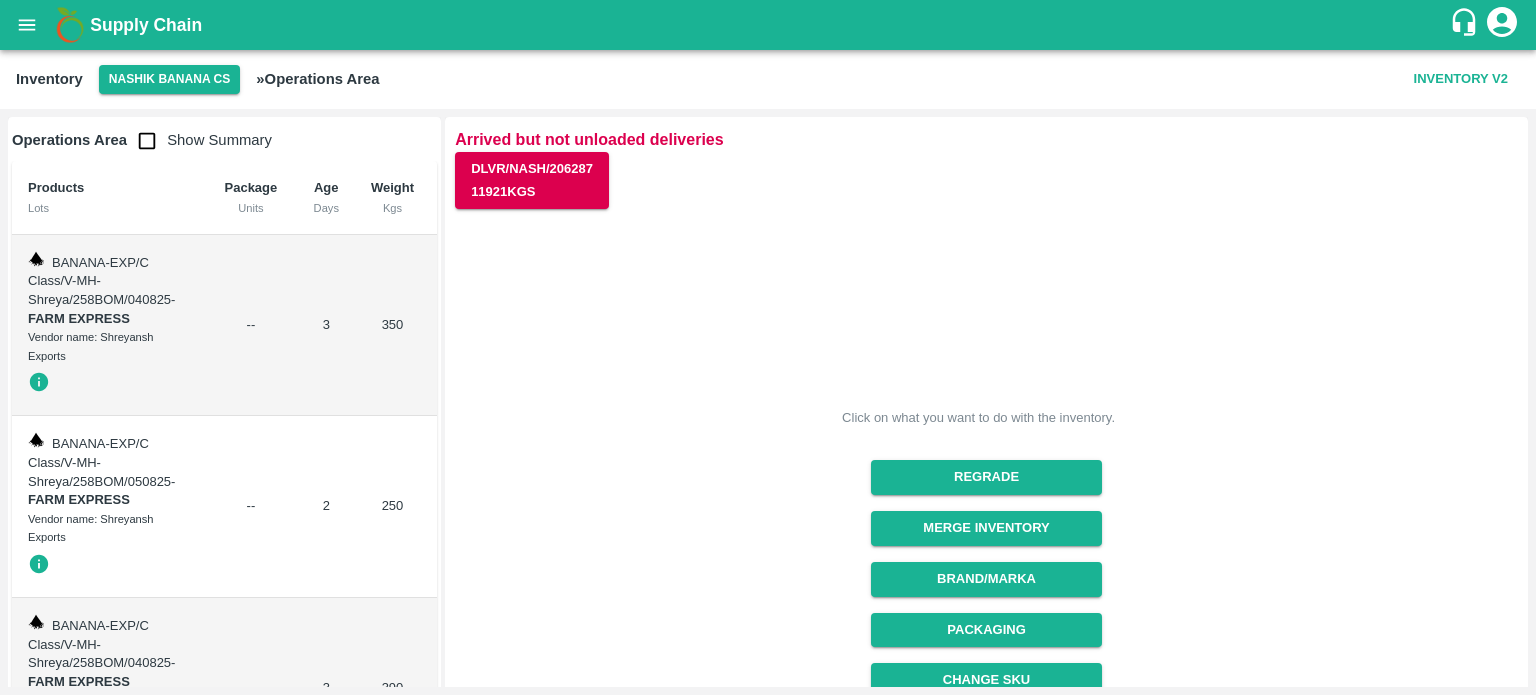 click 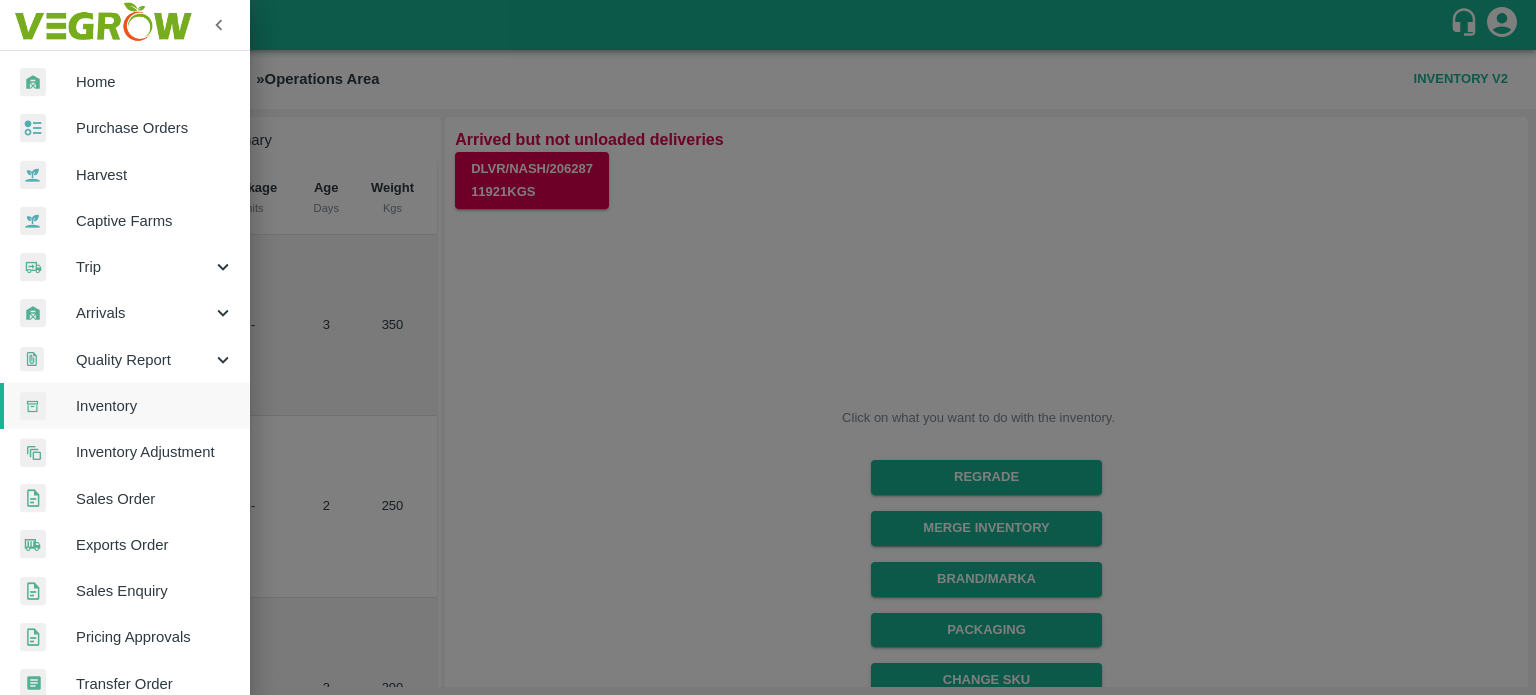 click on "Sales Order" at bounding box center (125, 499) 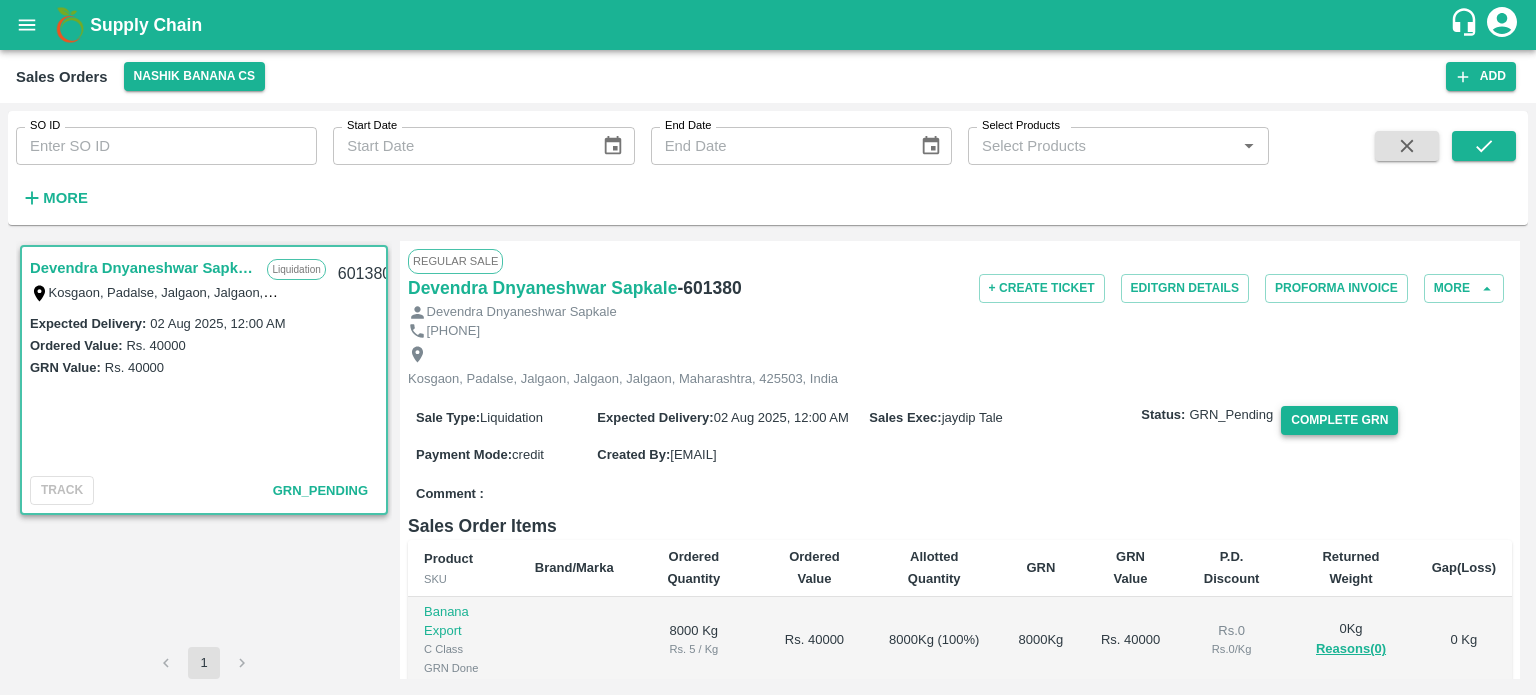 click on "Complete GRN" at bounding box center [1339, 420] 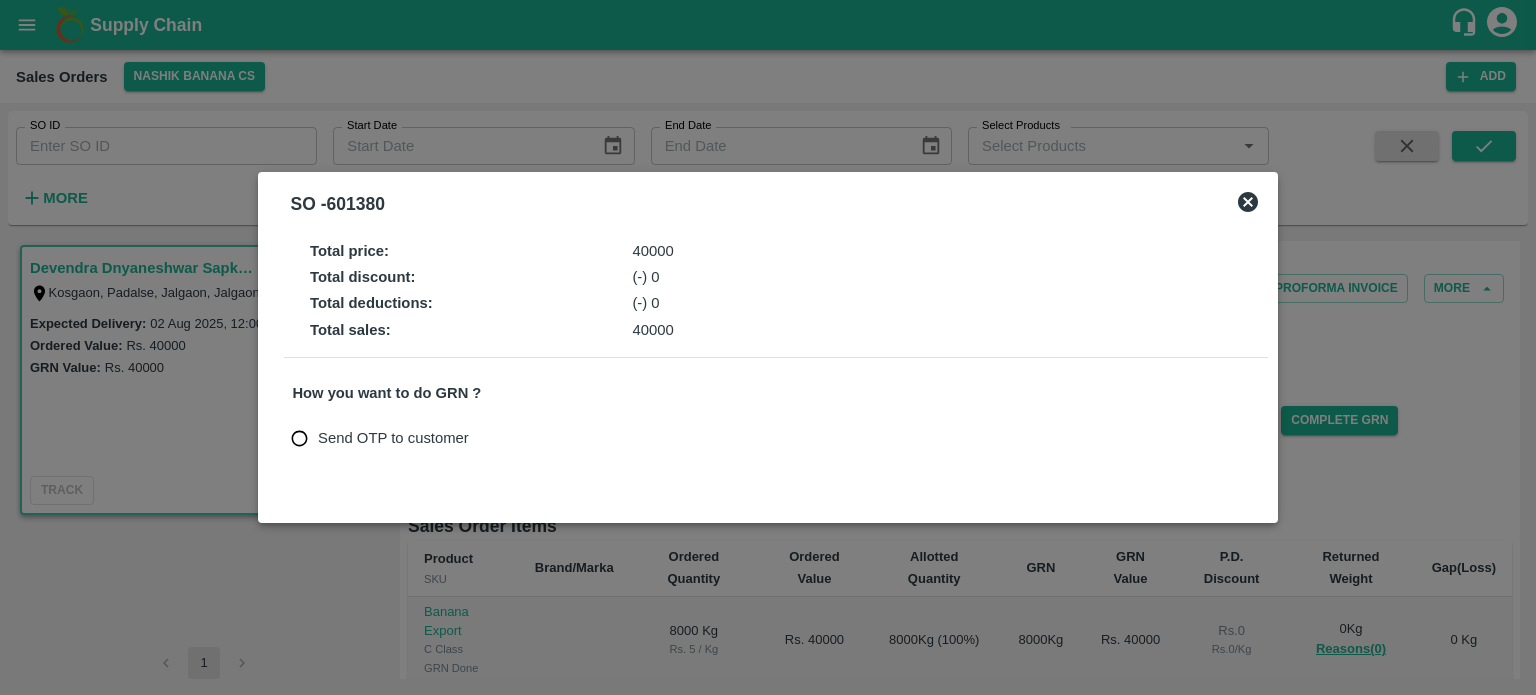 click on "Send OTP to customer" at bounding box center (393, 438) 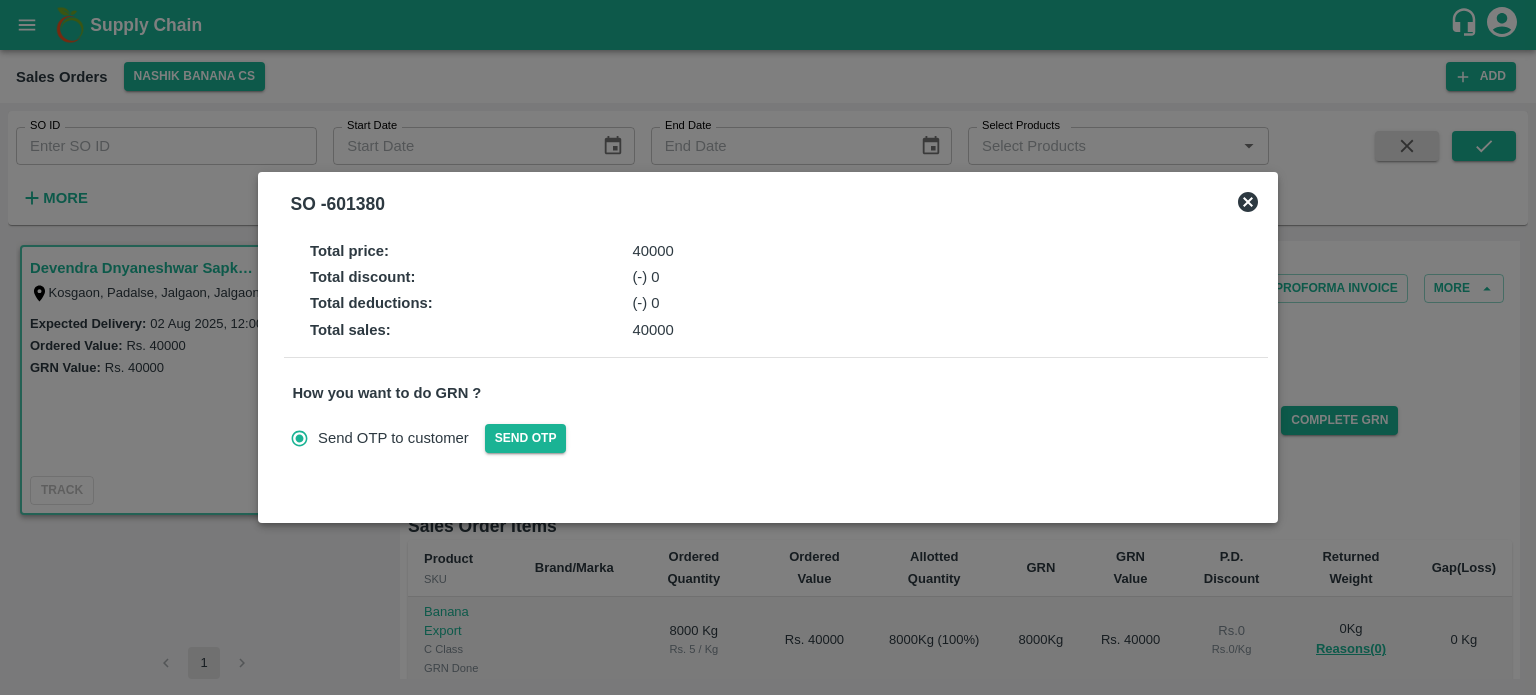 click 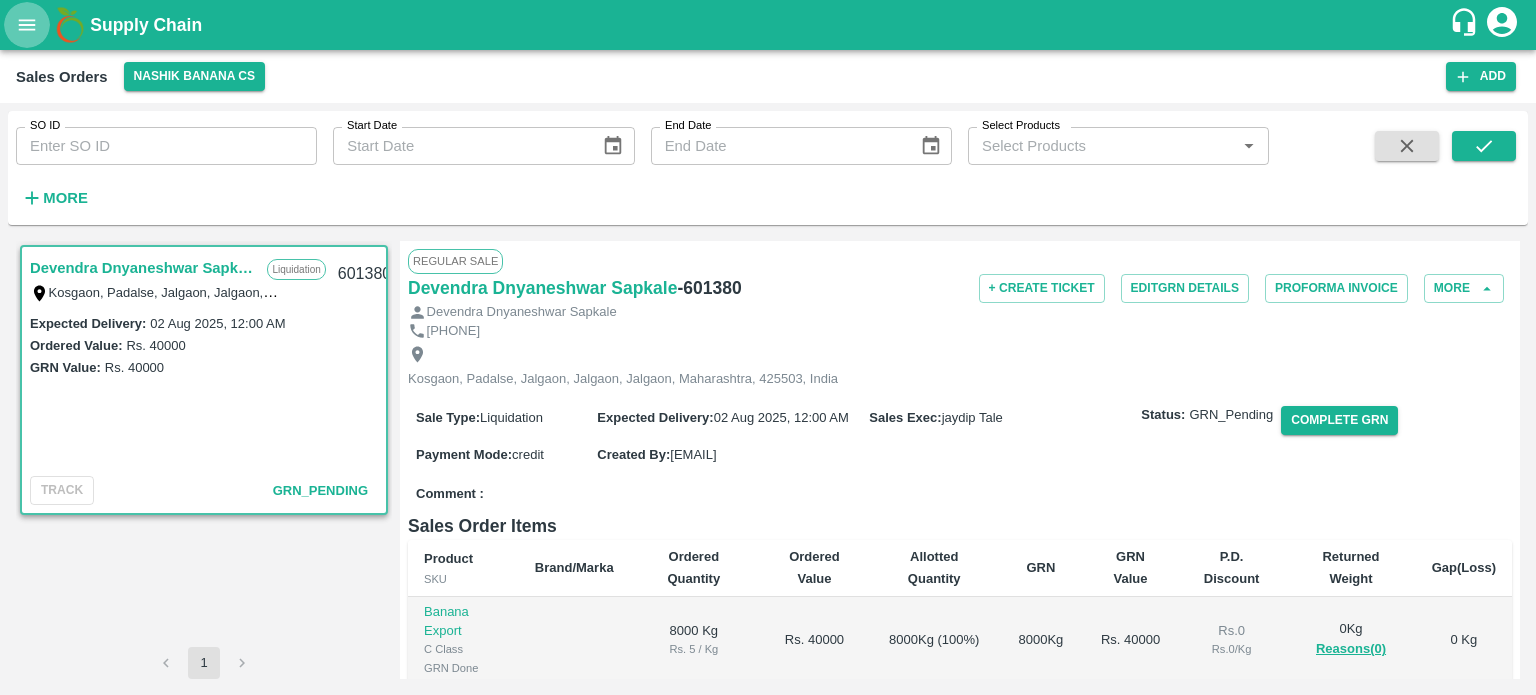 click 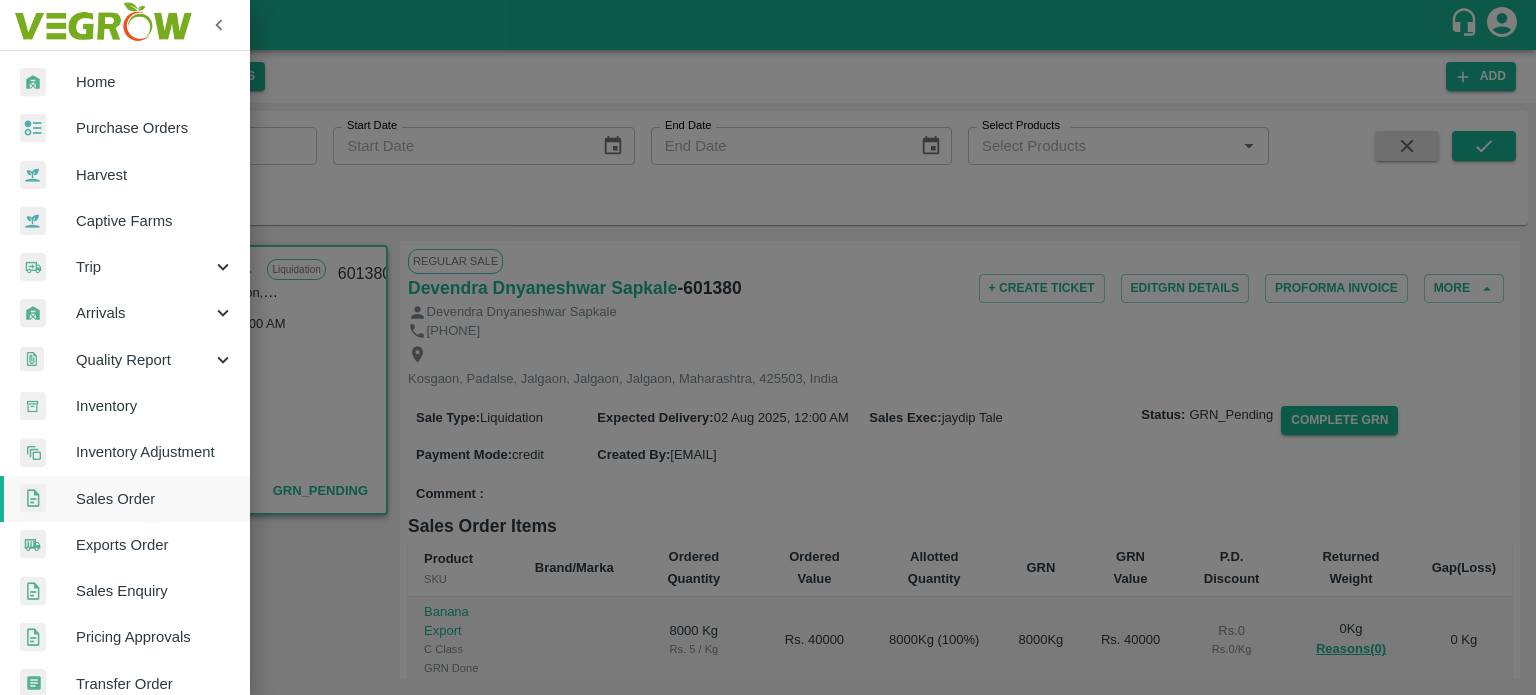 click at bounding box center [768, 347] 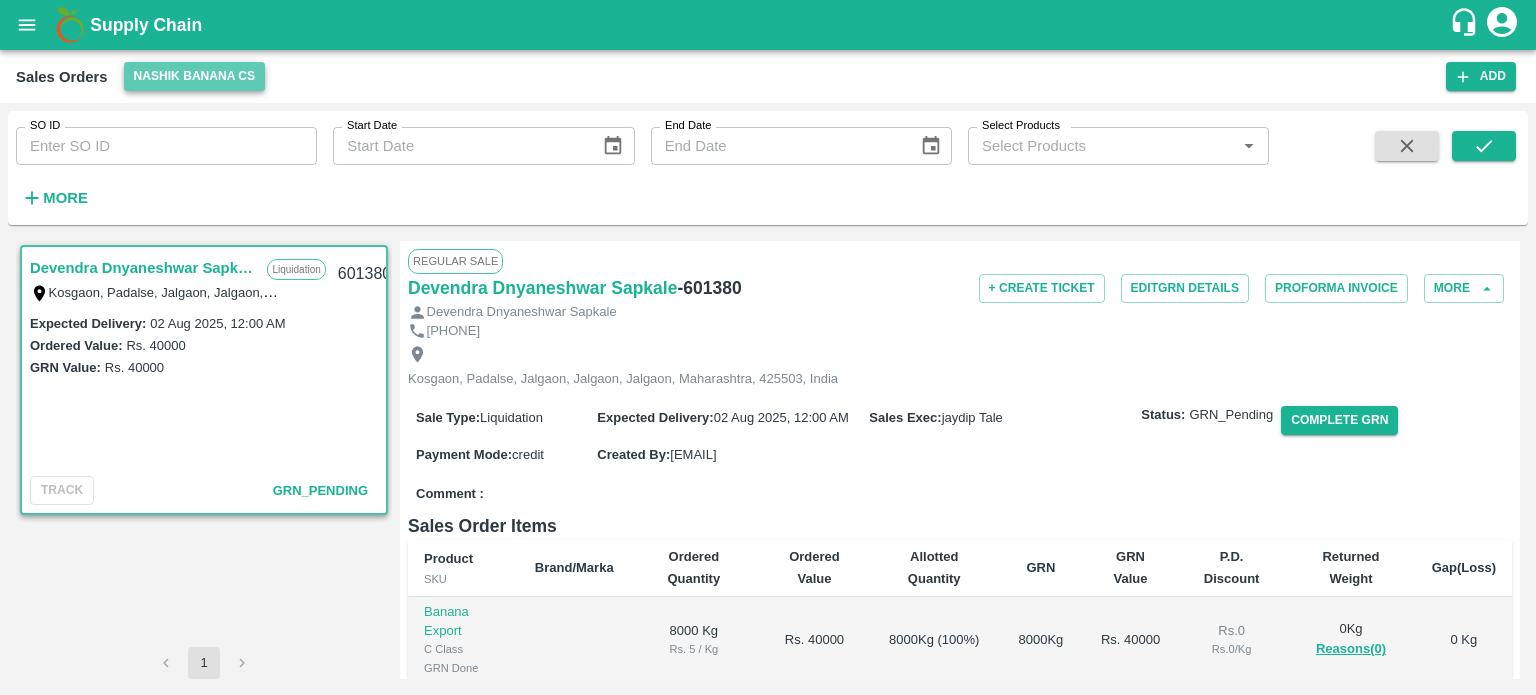 click on "Nashik Banana CS" at bounding box center (195, 76) 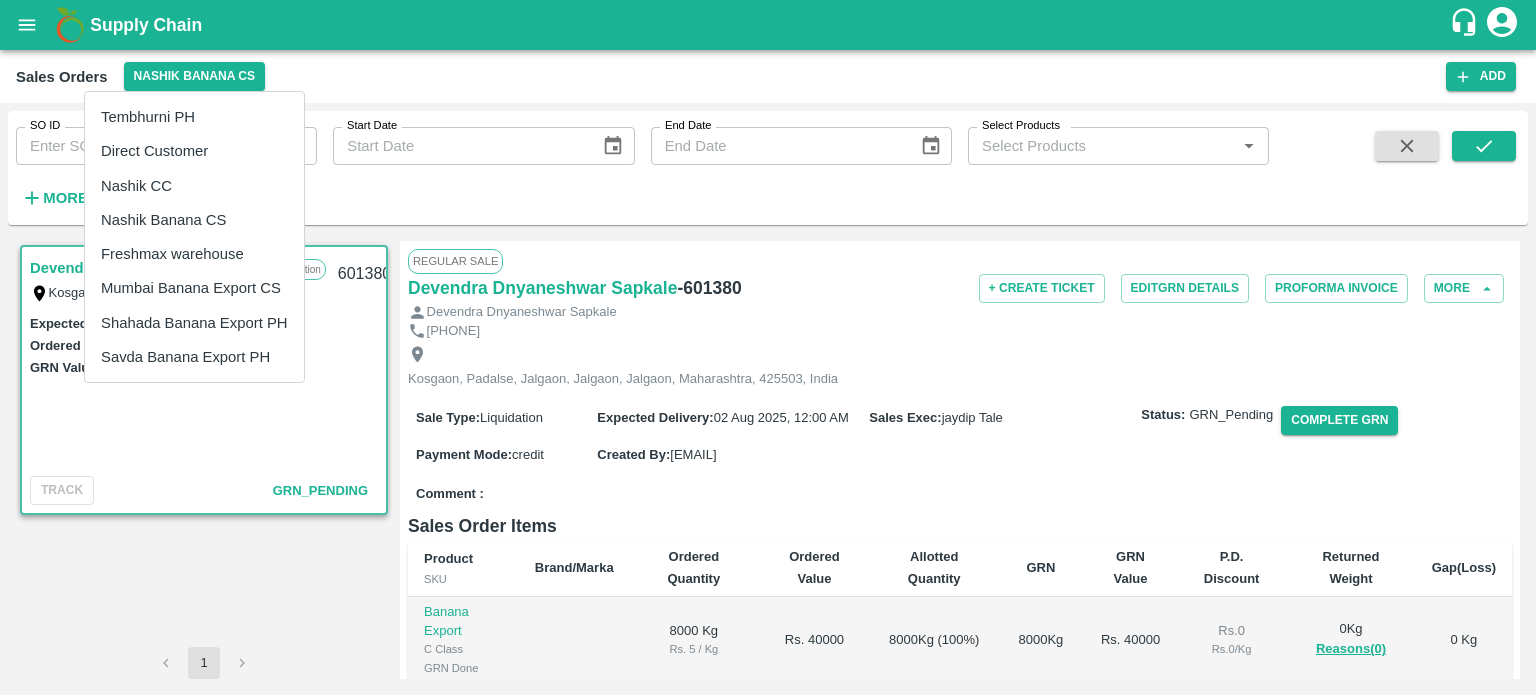 click on "Tembhurni PH" at bounding box center (194, 117) 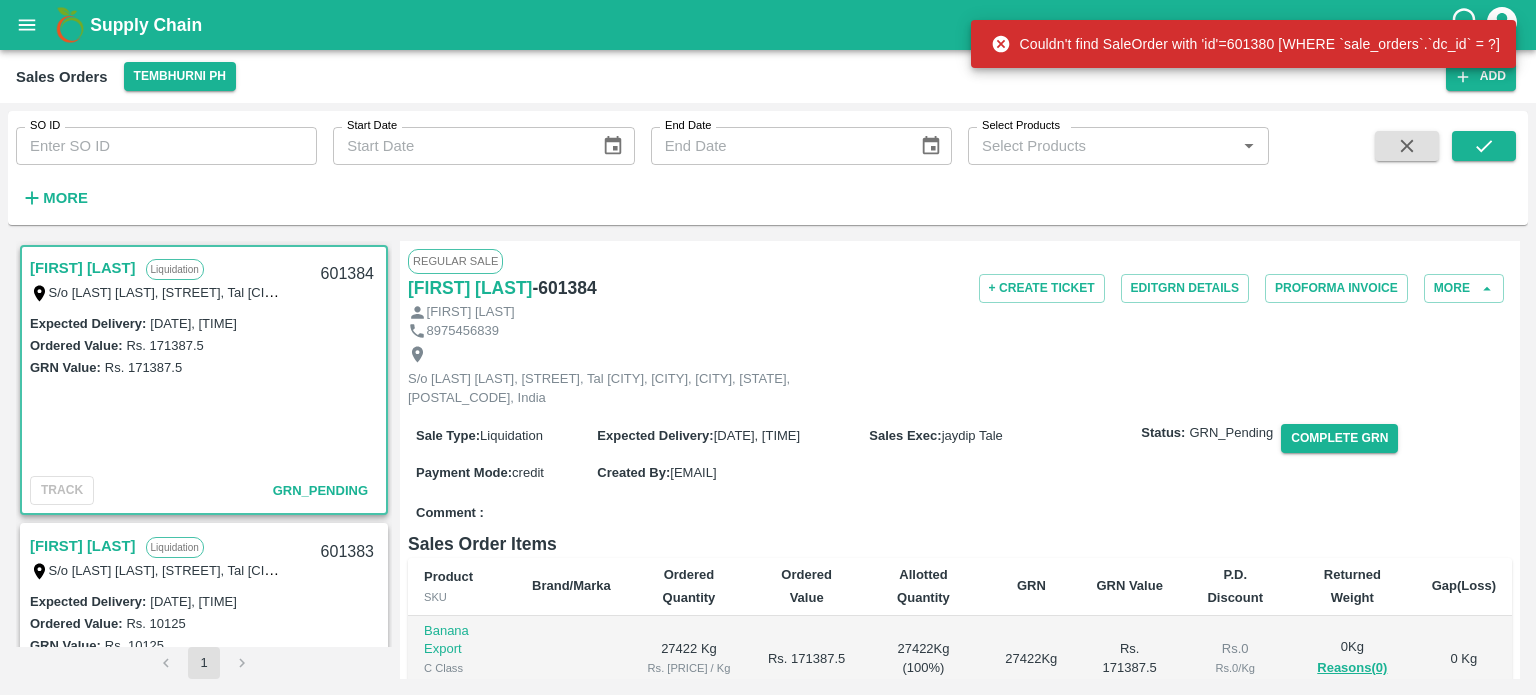 click on "Expected Delivery : [DATE], [TIME] Ordered Value: Rs.   [PRICE] GRN Value: Rs.   [PRICE]" at bounding box center [204, 390] 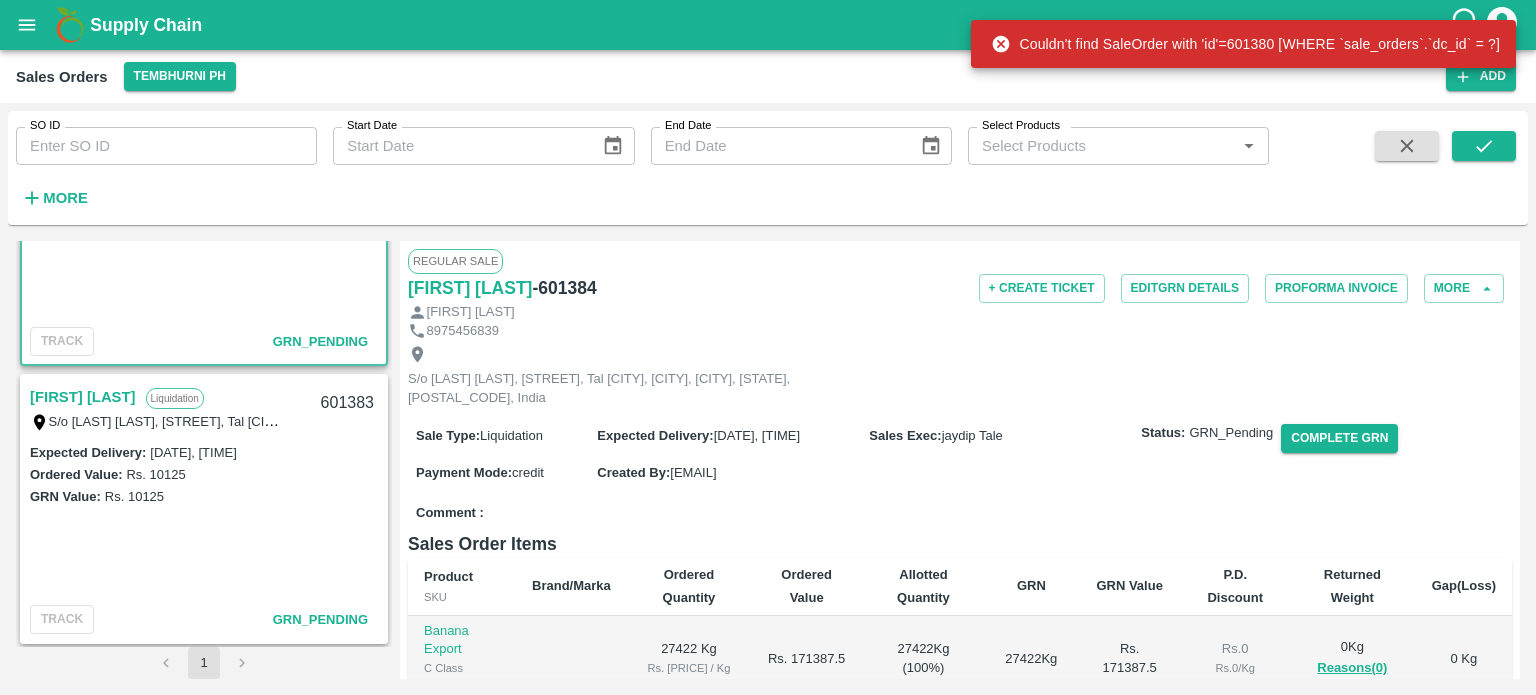 scroll, scrollTop: 150, scrollLeft: 0, axis: vertical 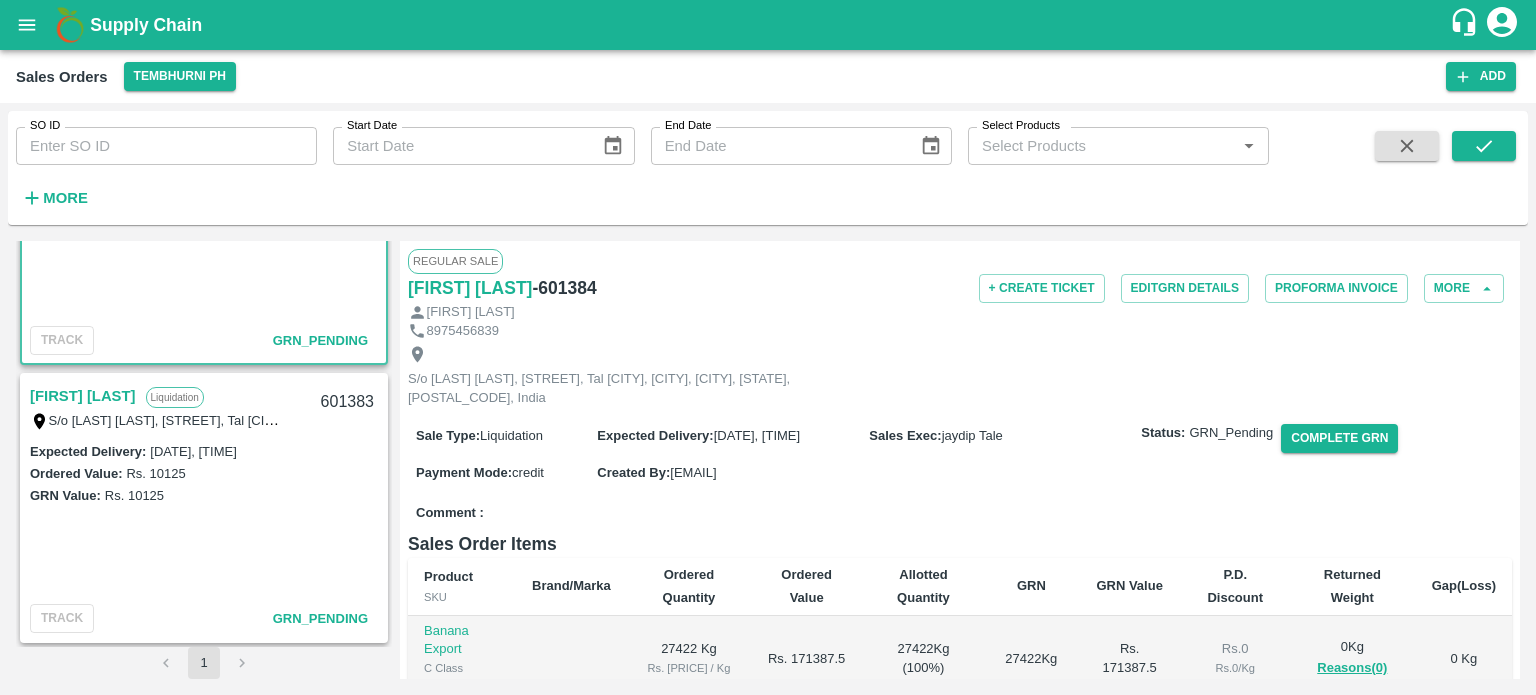 click on "[FIRST] [LAST]" at bounding box center (83, 396) 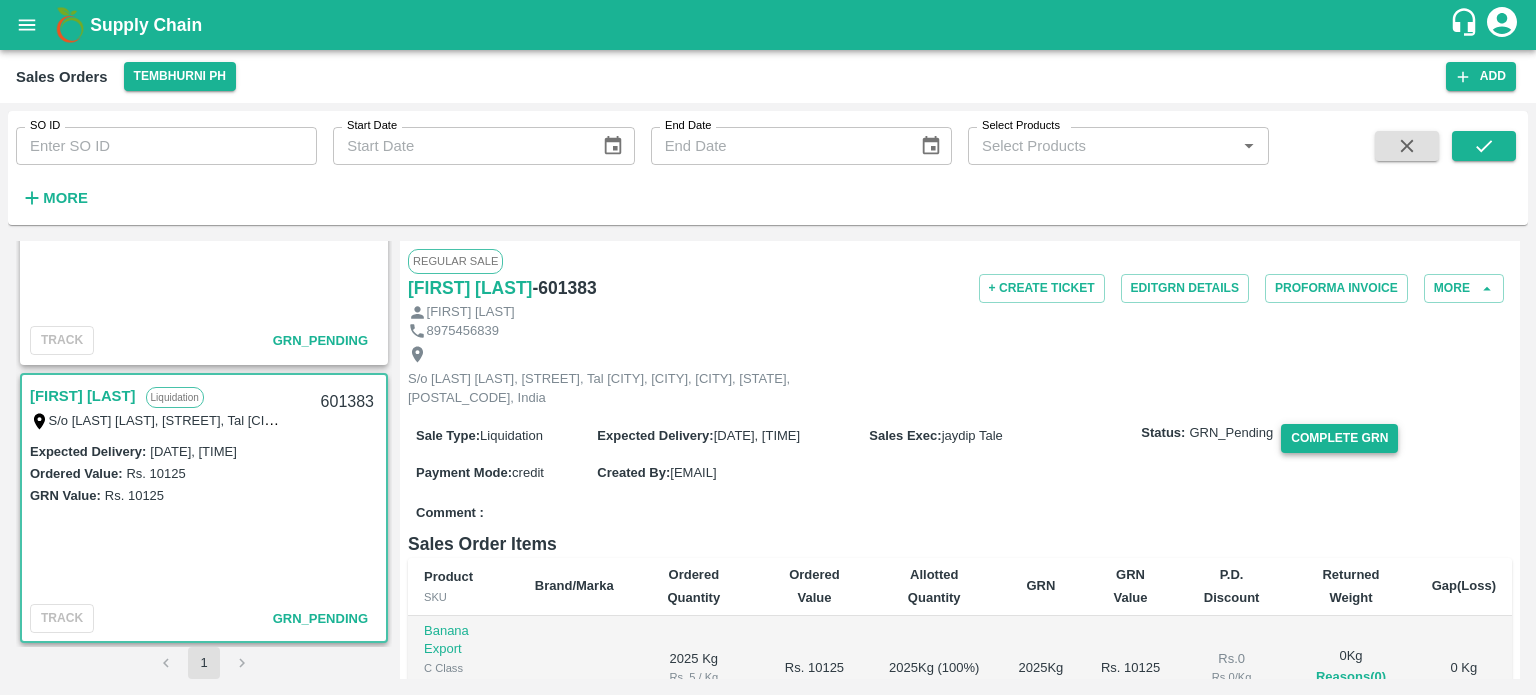 click on "Complete GRN" at bounding box center [1339, 438] 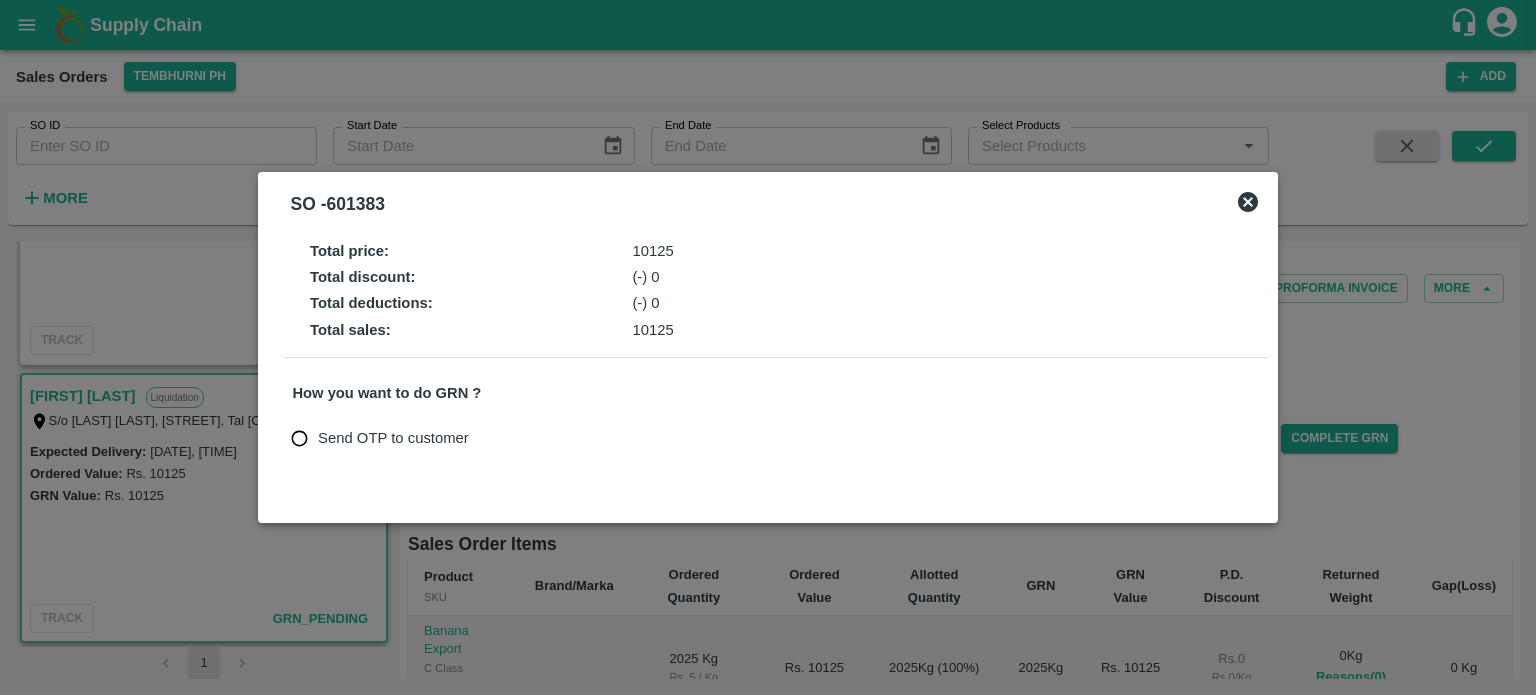 click on "Send OTP to customer" at bounding box center [393, 438] 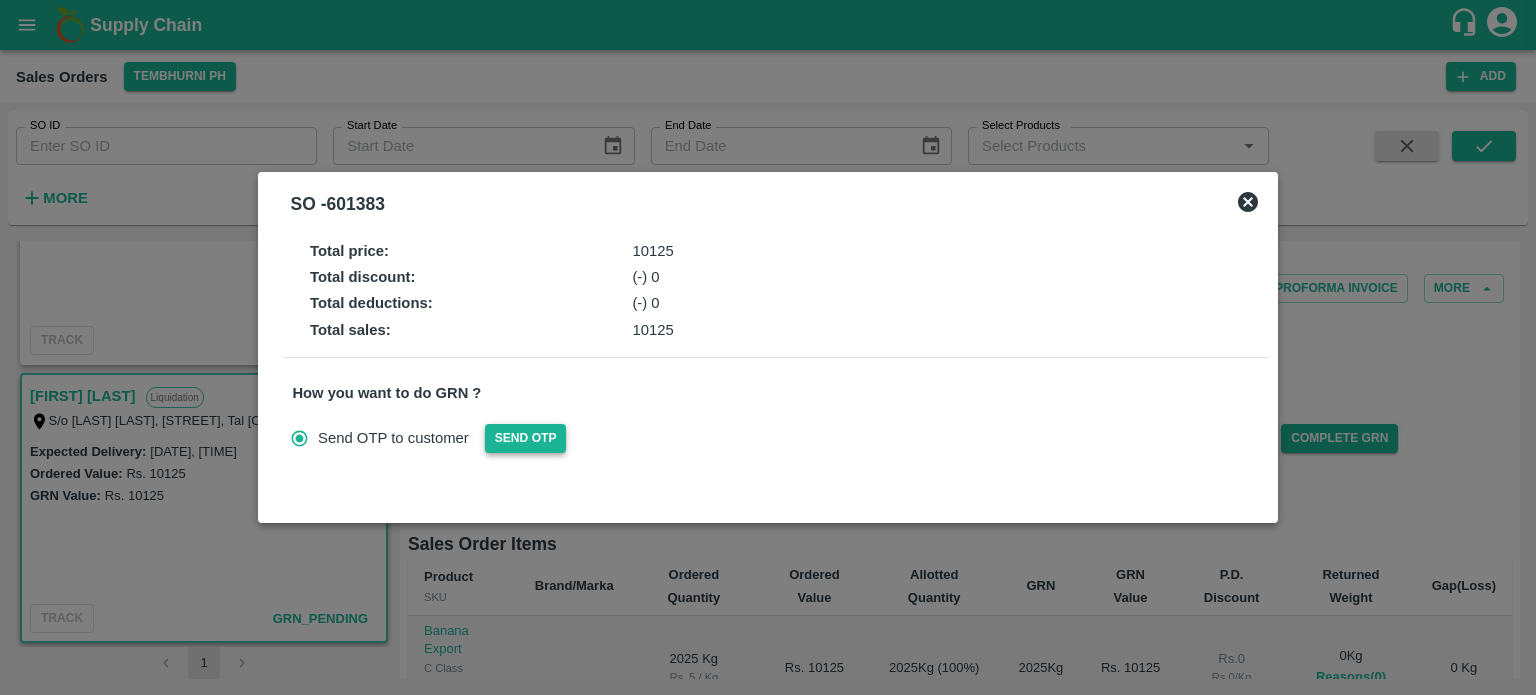 click on "Send OTP" at bounding box center (526, 438) 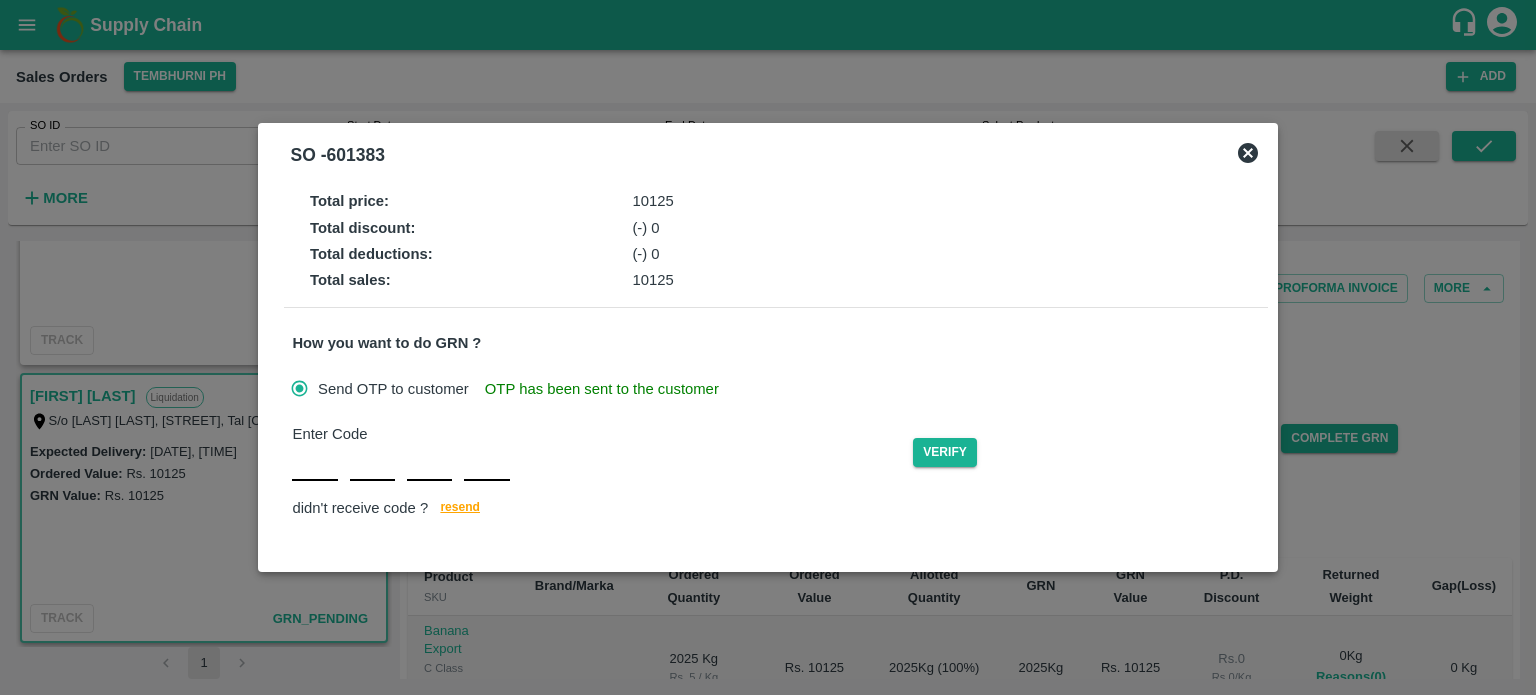 click at bounding box center (314, 463) 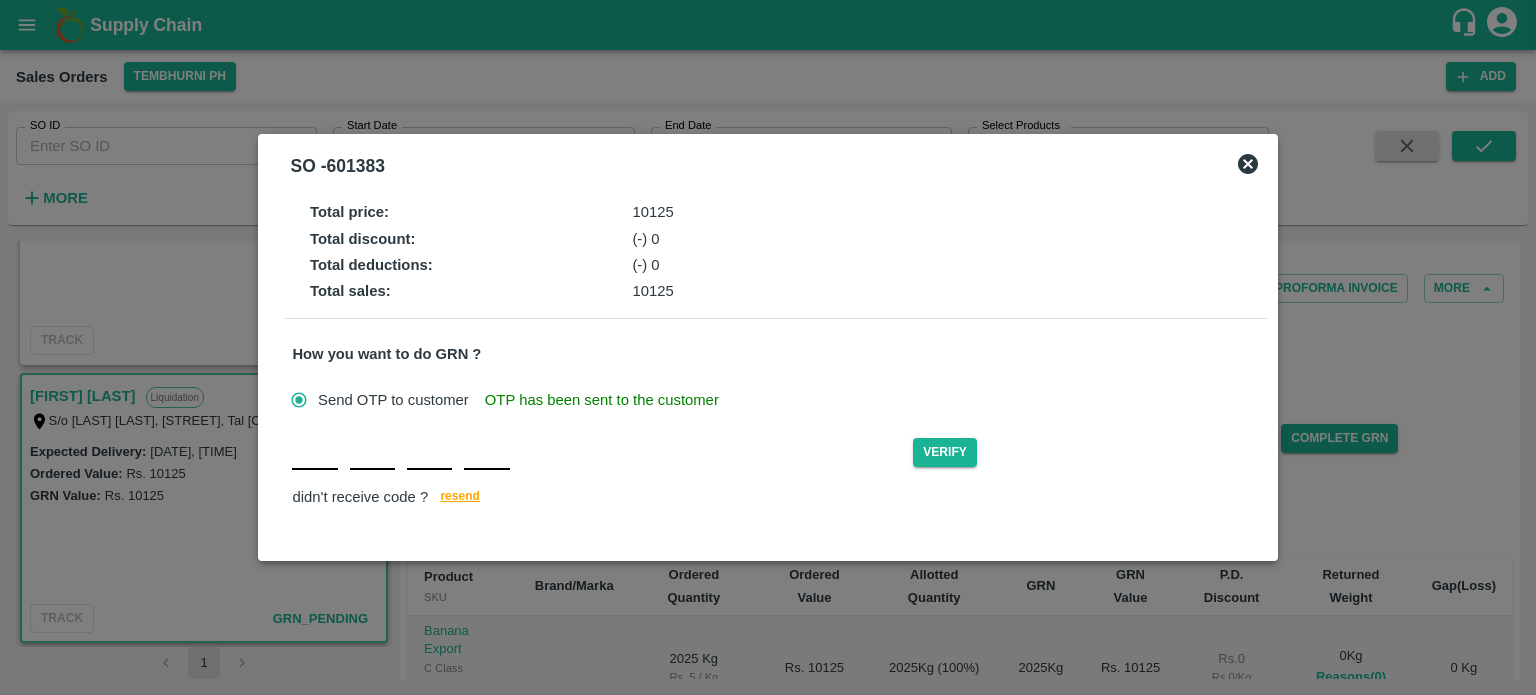 type on "T" 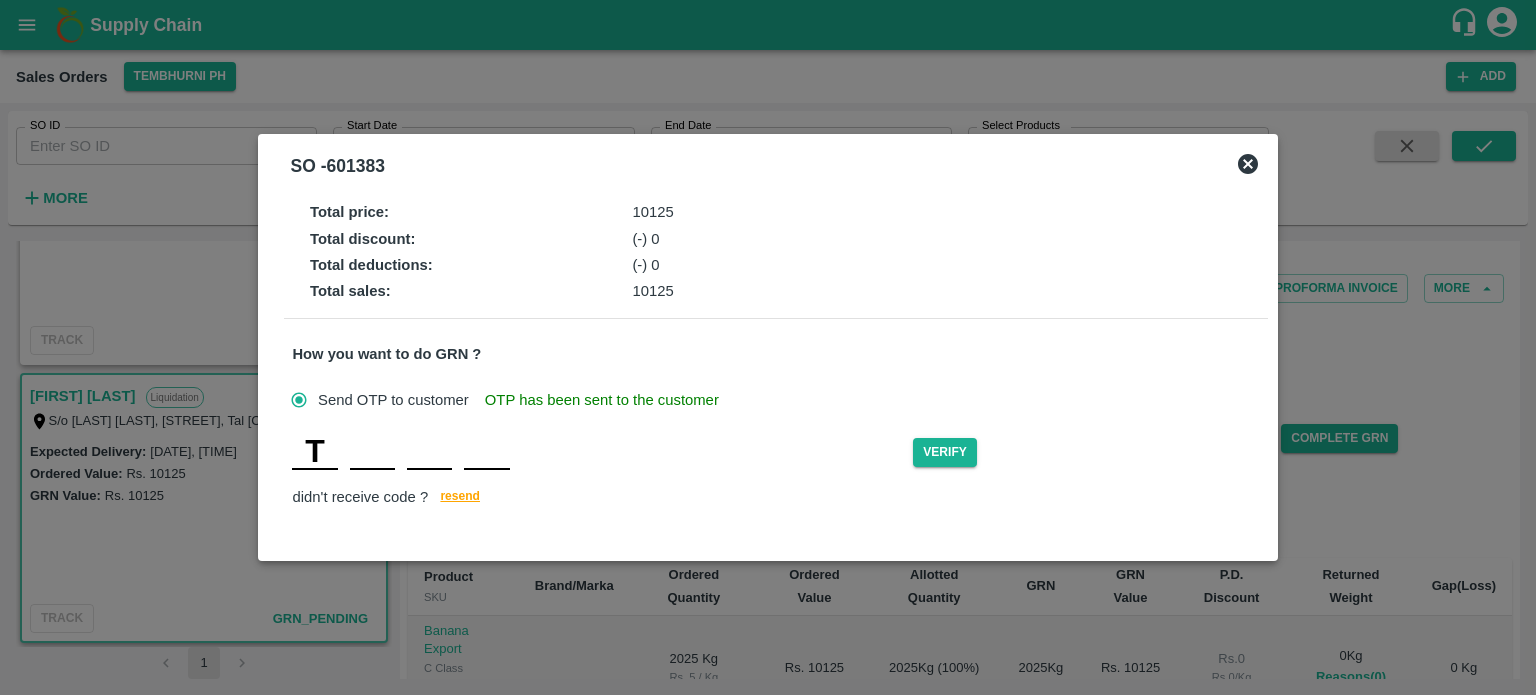 type on "Z" 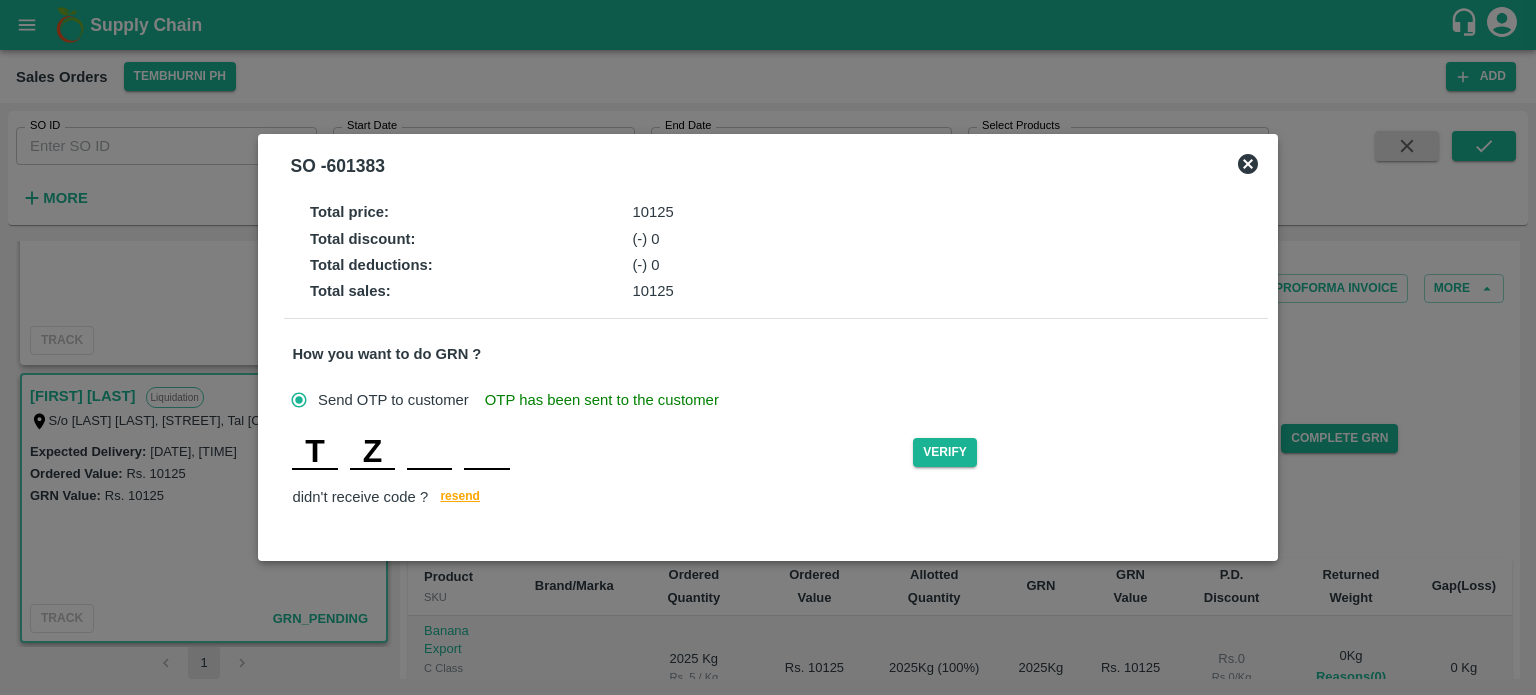 type on "I" 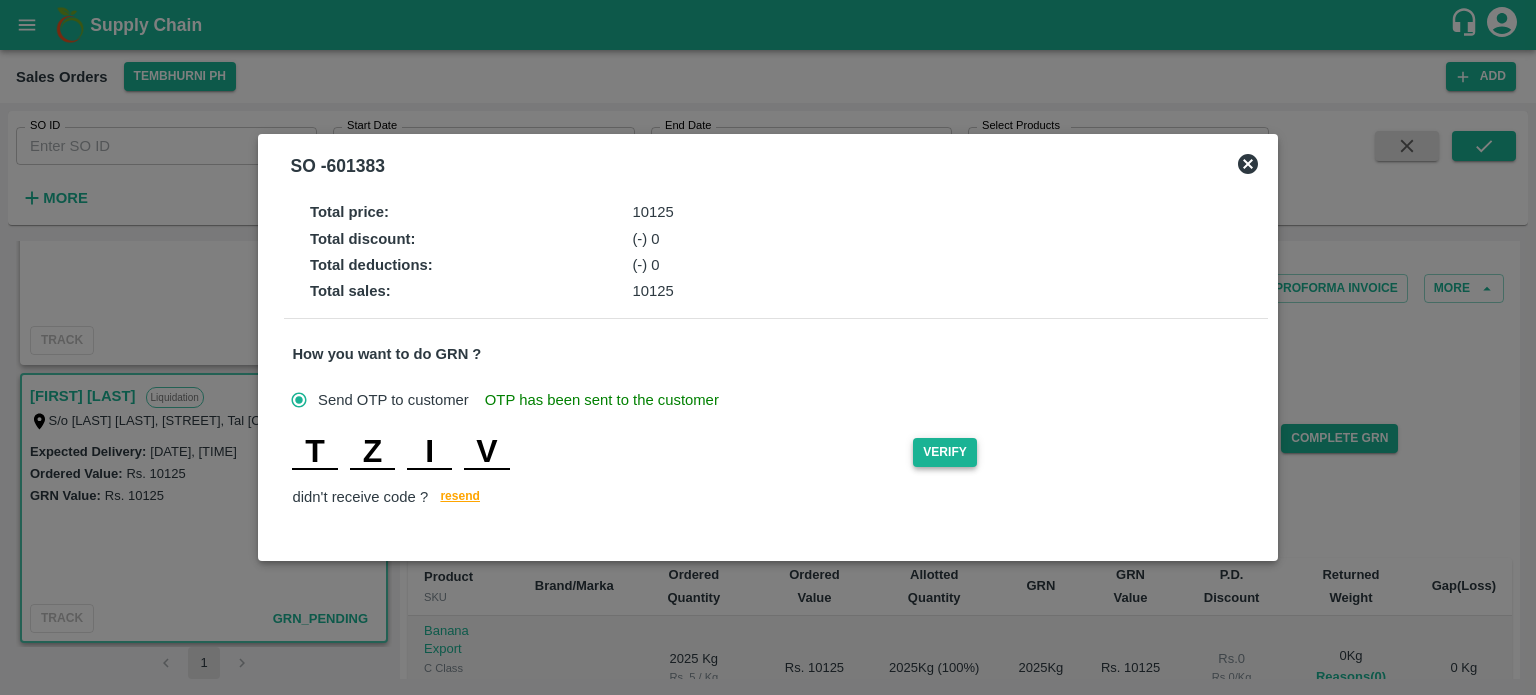 type on "V" 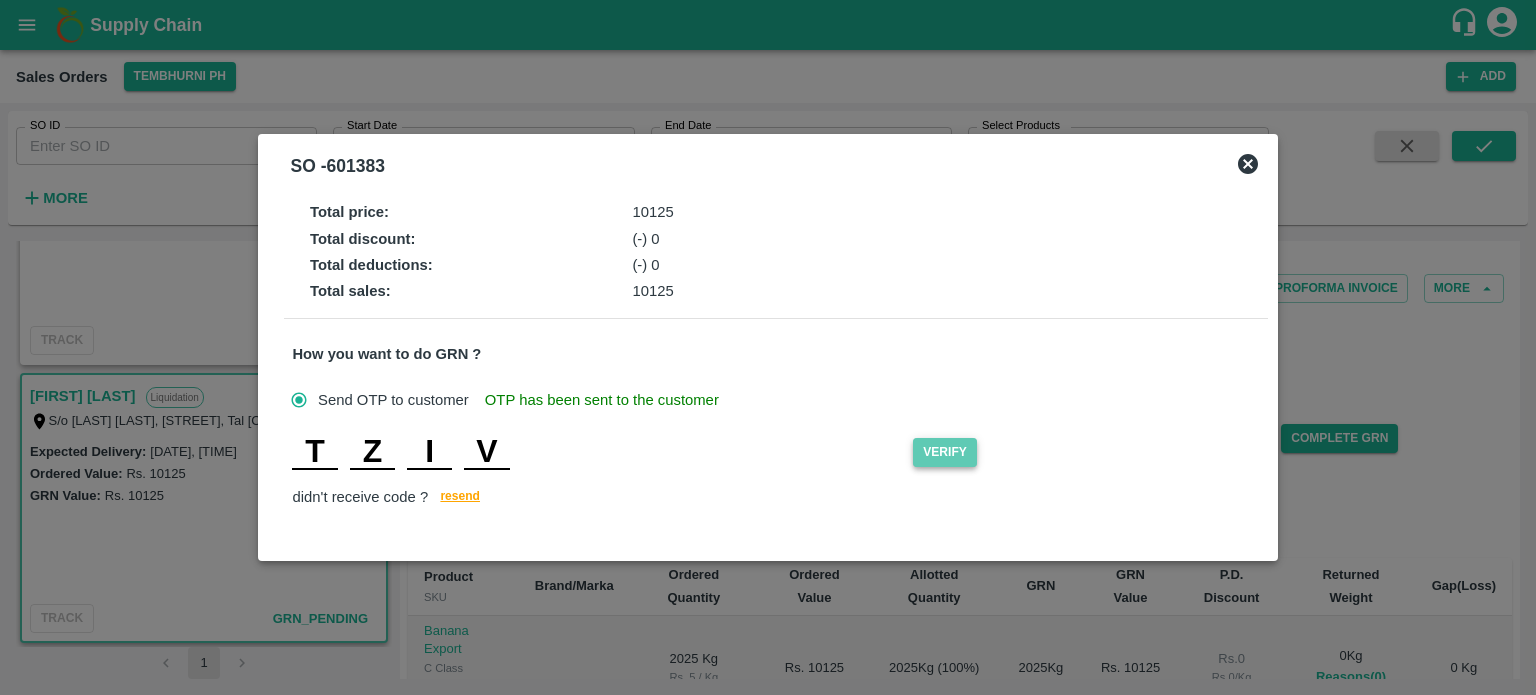 click on "Verify" at bounding box center [945, 452] 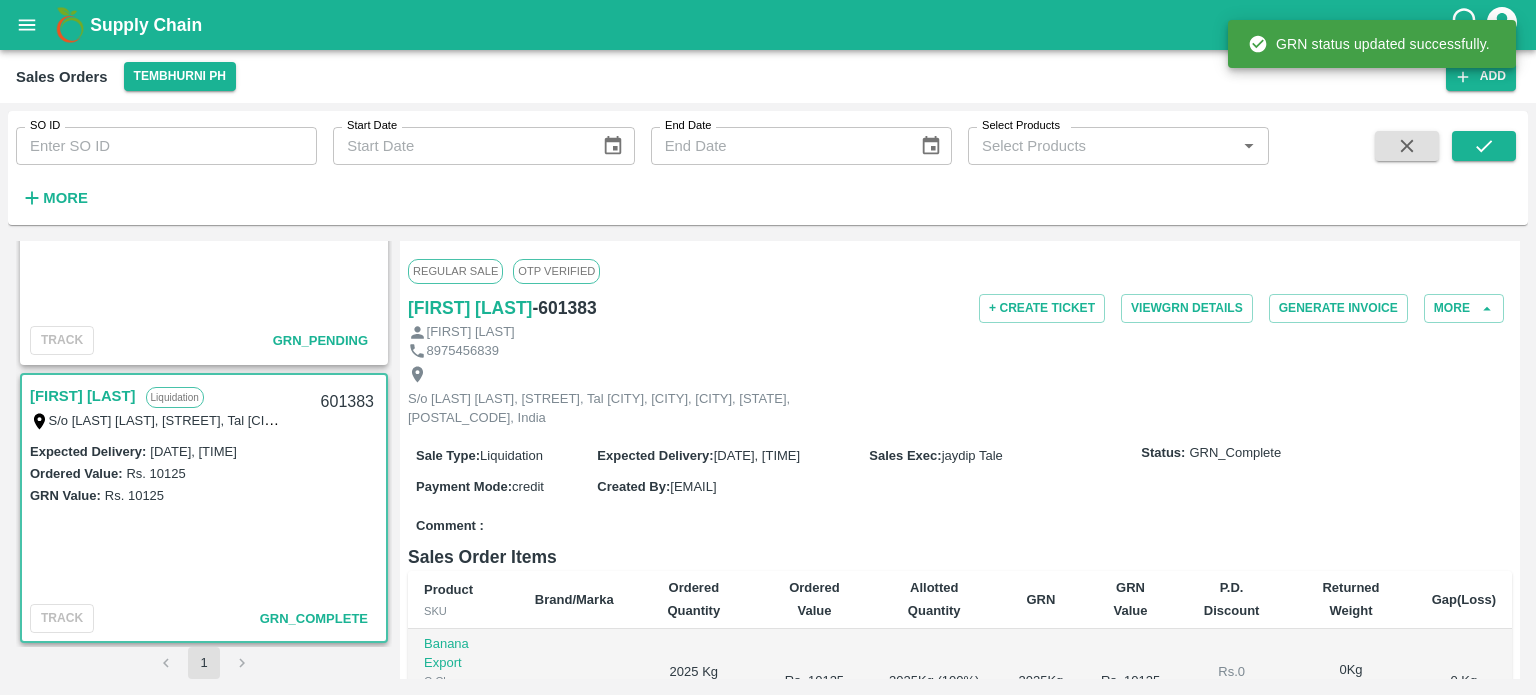 click on "Ordered Value: Rs.   [PRICE]" at bounding box center [204, 473] 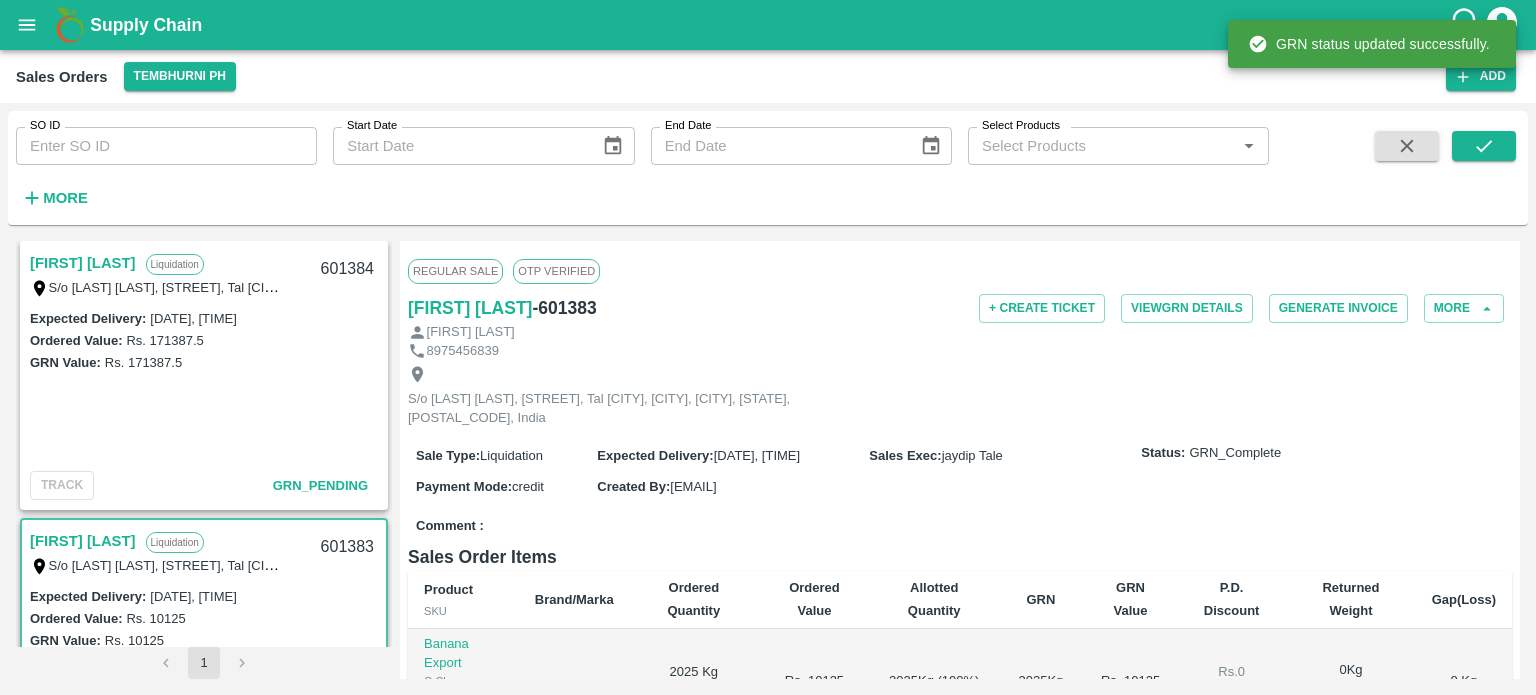 scroll, scrollTop: 0, scrollLeft: 0, axis: both 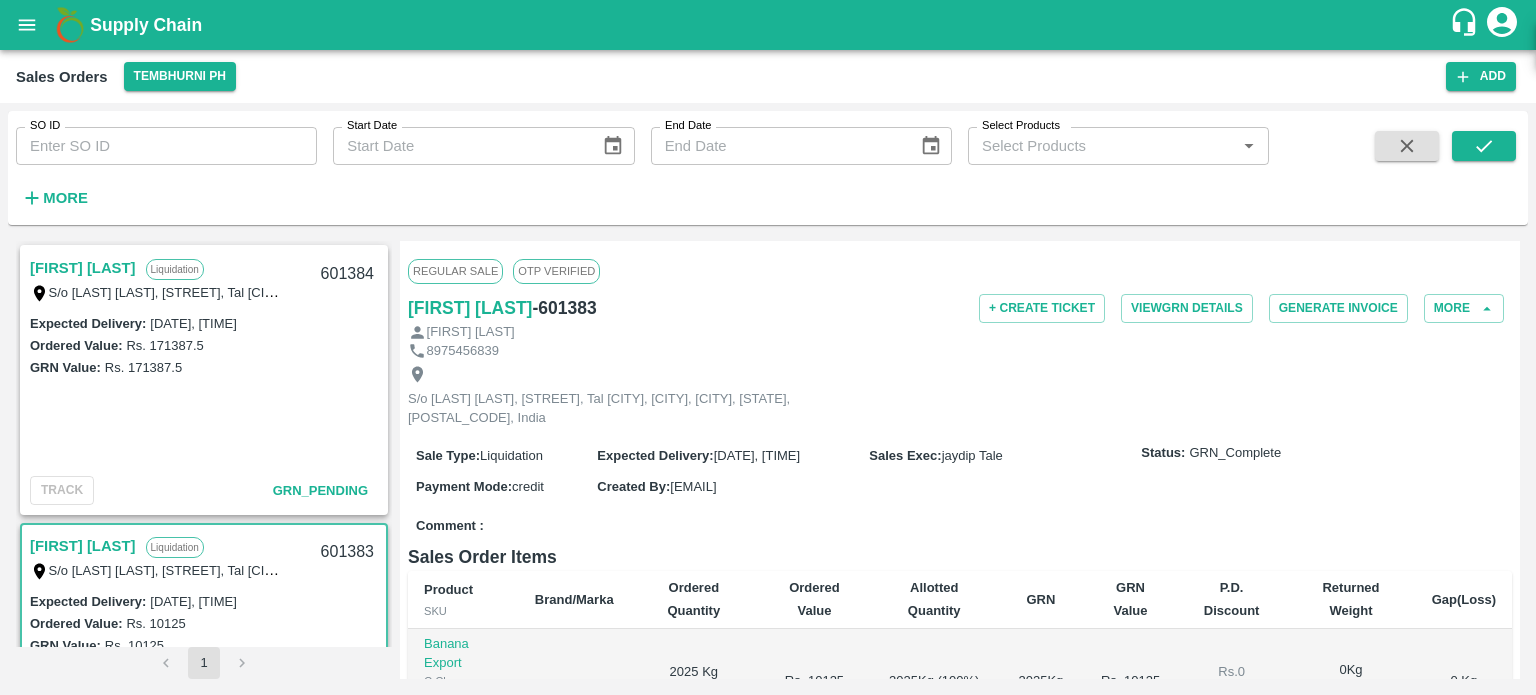 click on "[FIRST] [LAST]" at bounding box center (83, 268) 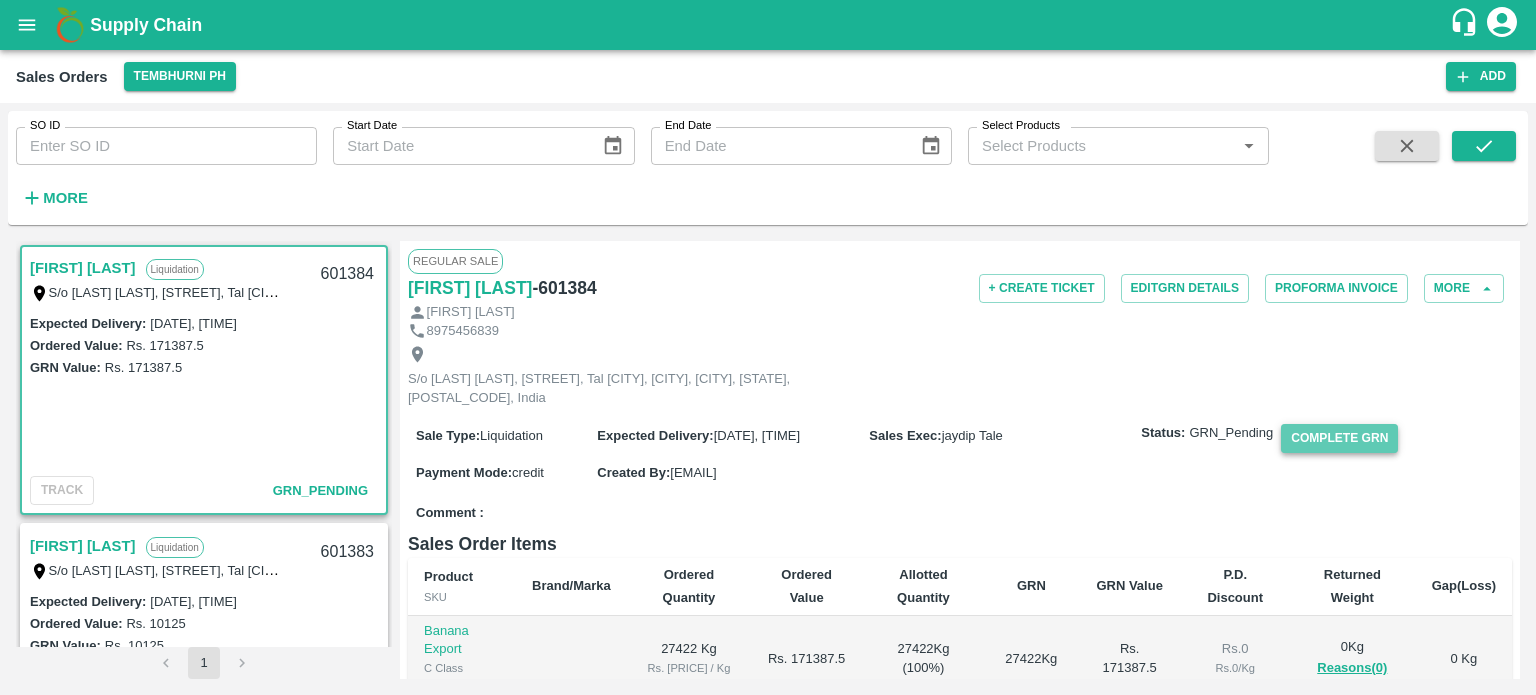 click on "Complete GRN" at bounding box center [1339, 438] 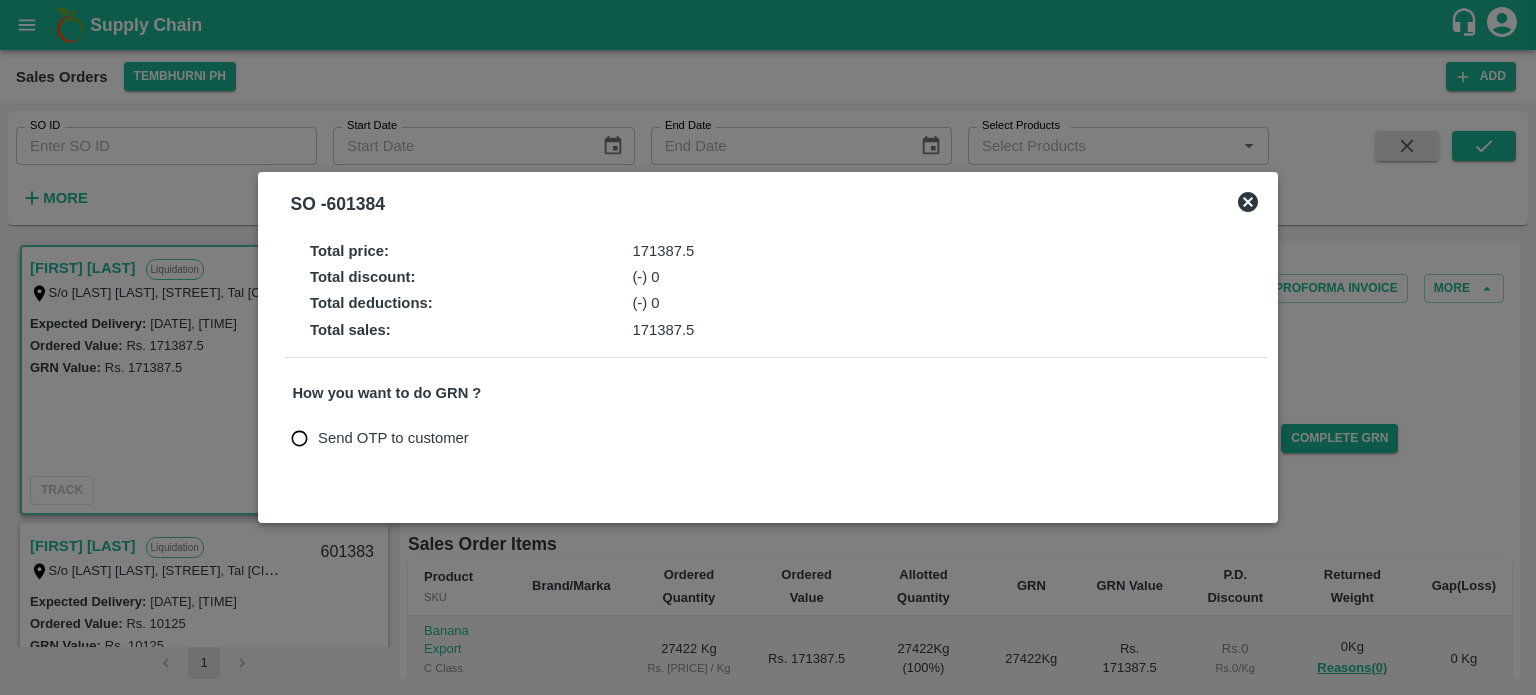 click on "Send OTP to customer" at bounding box center (393, 438) 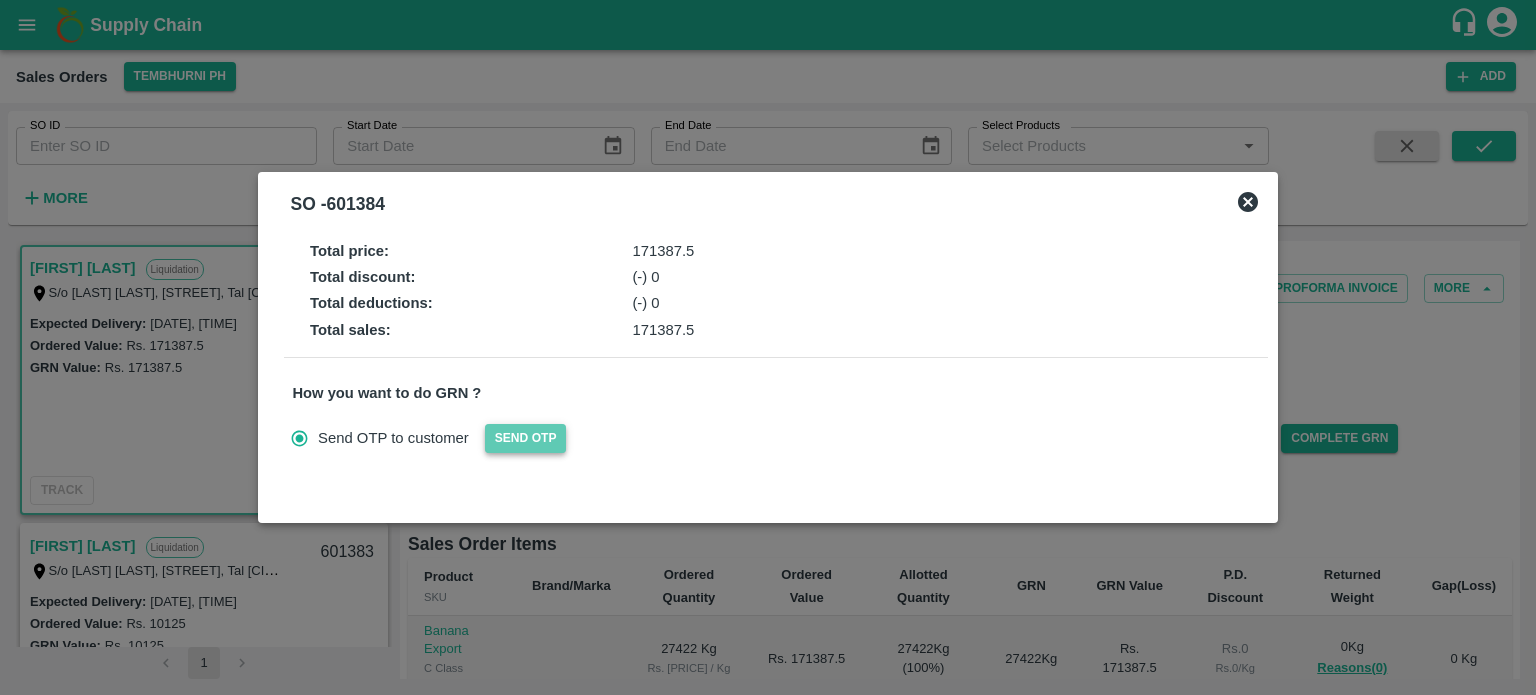 click on "Send OTP" at bounding box center [526, 438] 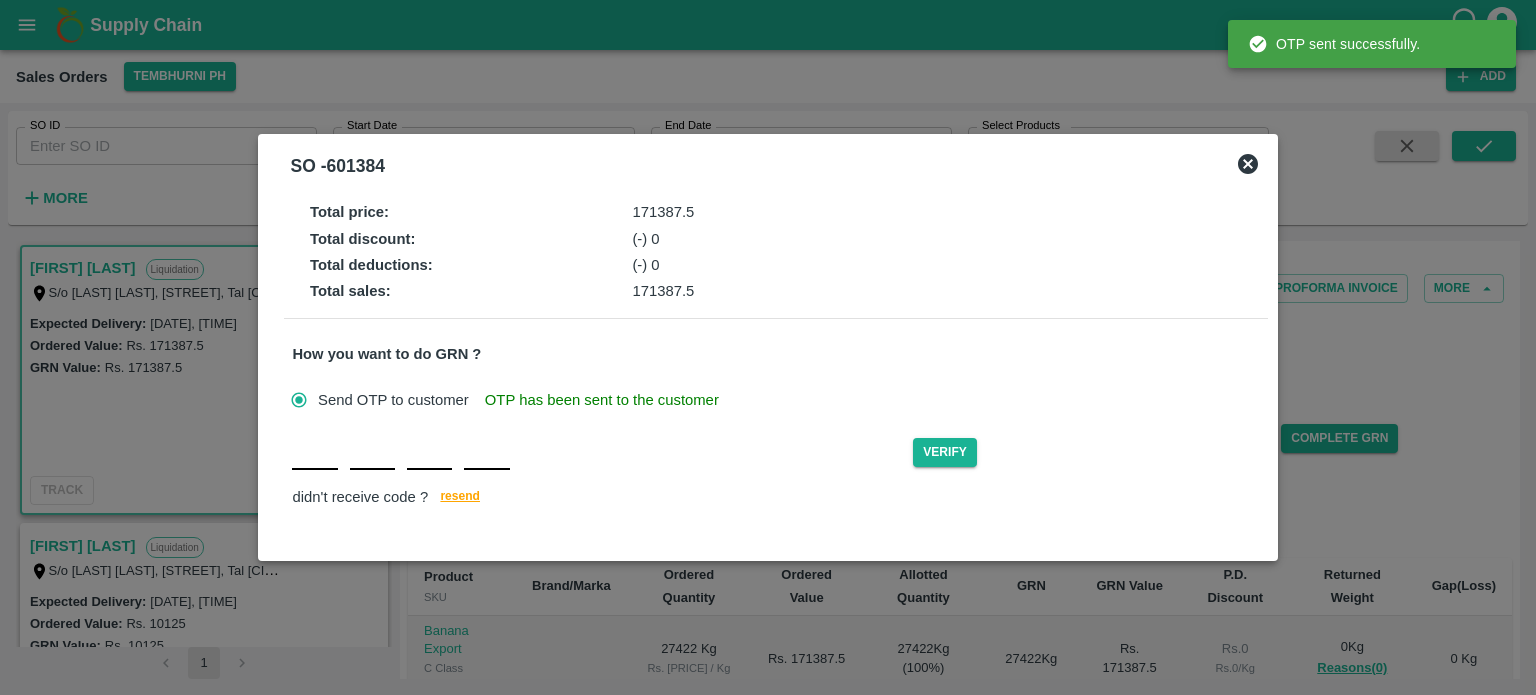 click at bounding box center (314, 452) 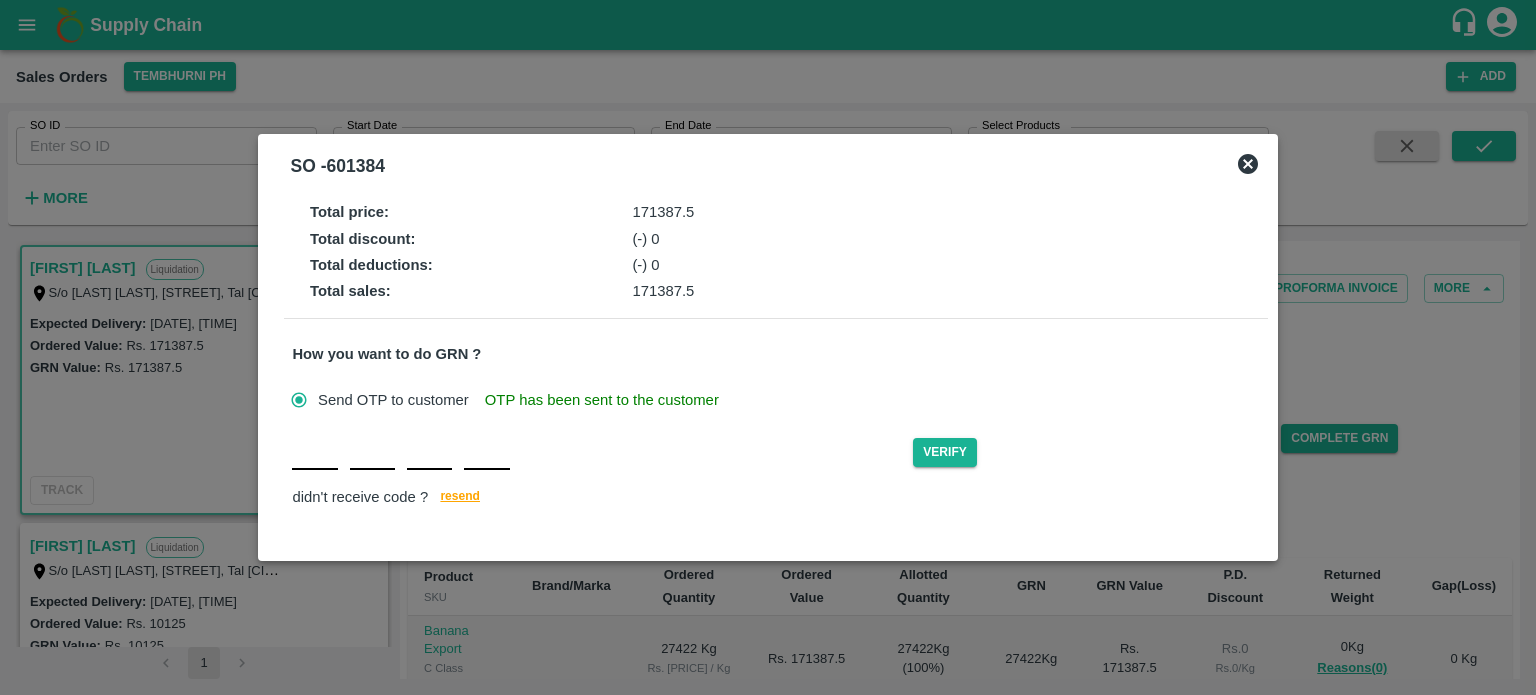 type on "P" 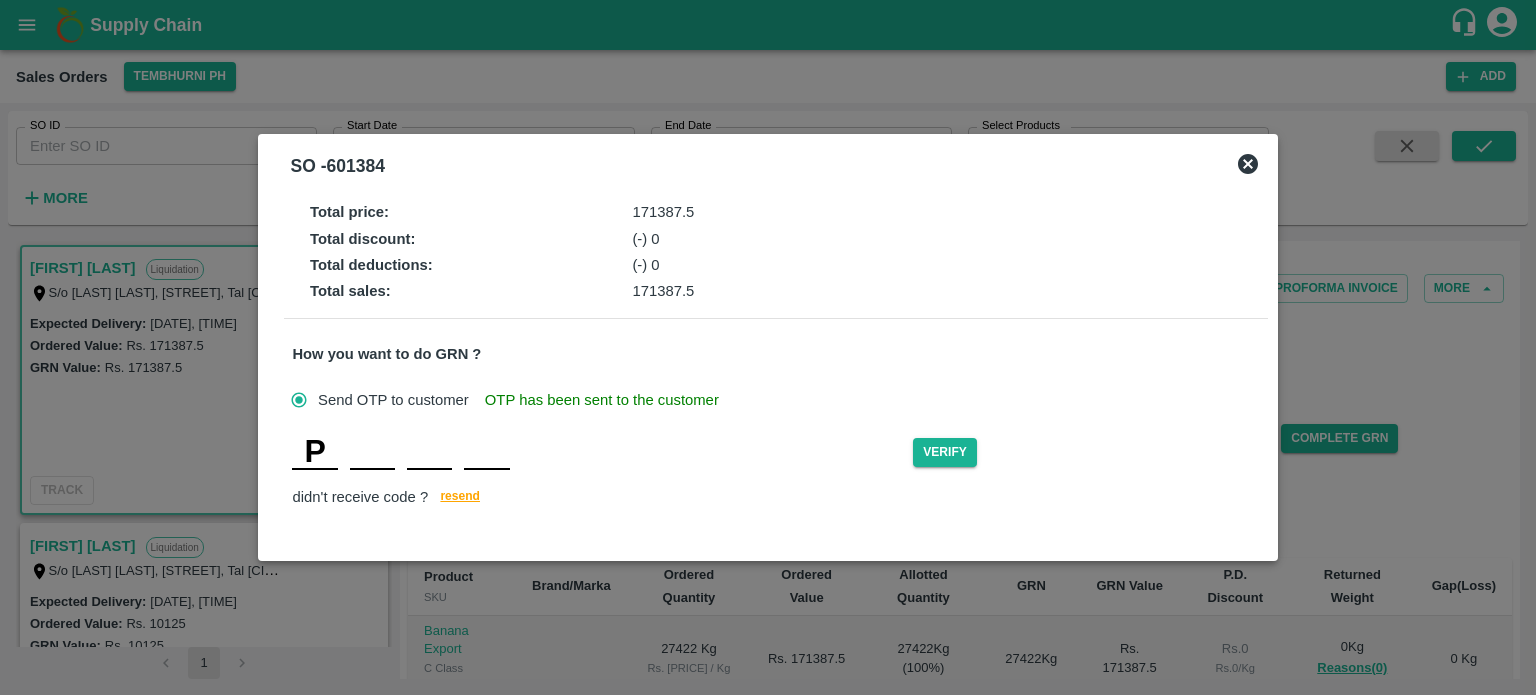 type on "L" 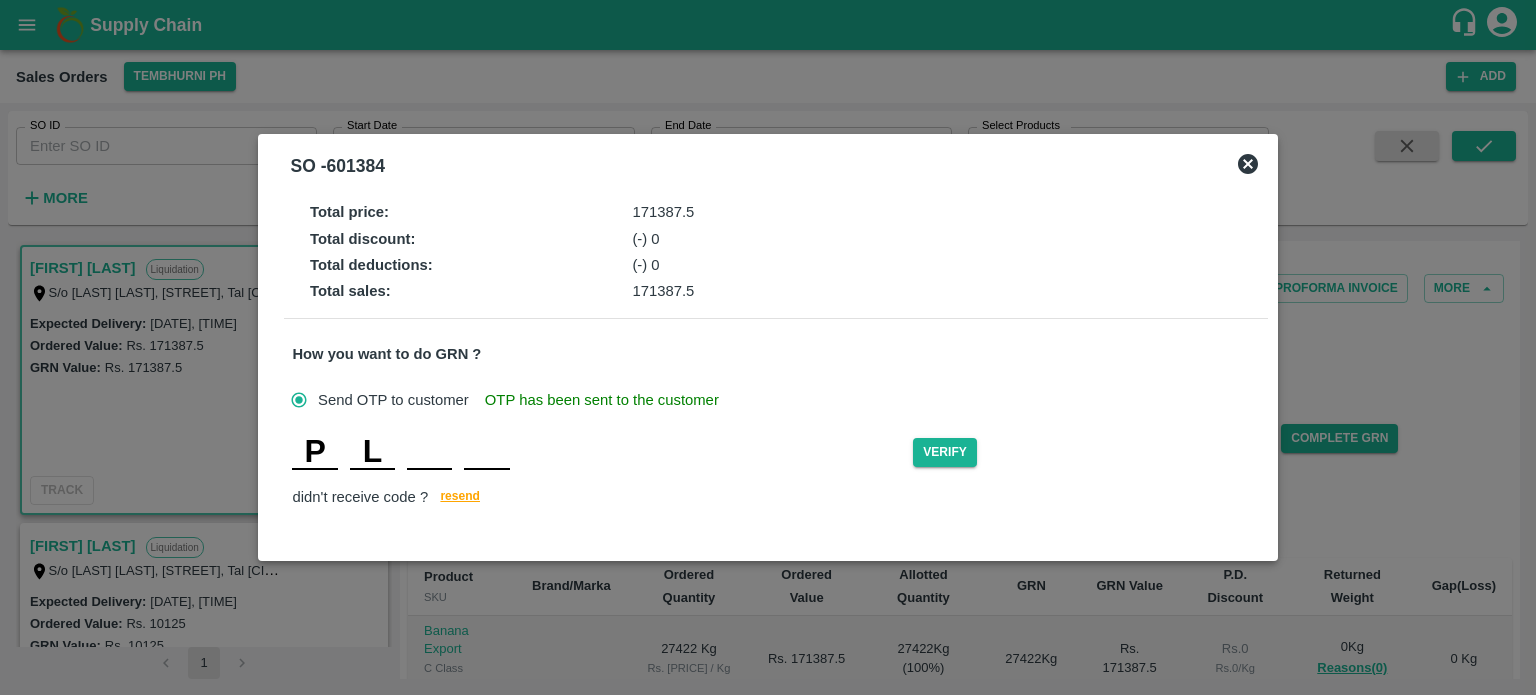 type on "S" 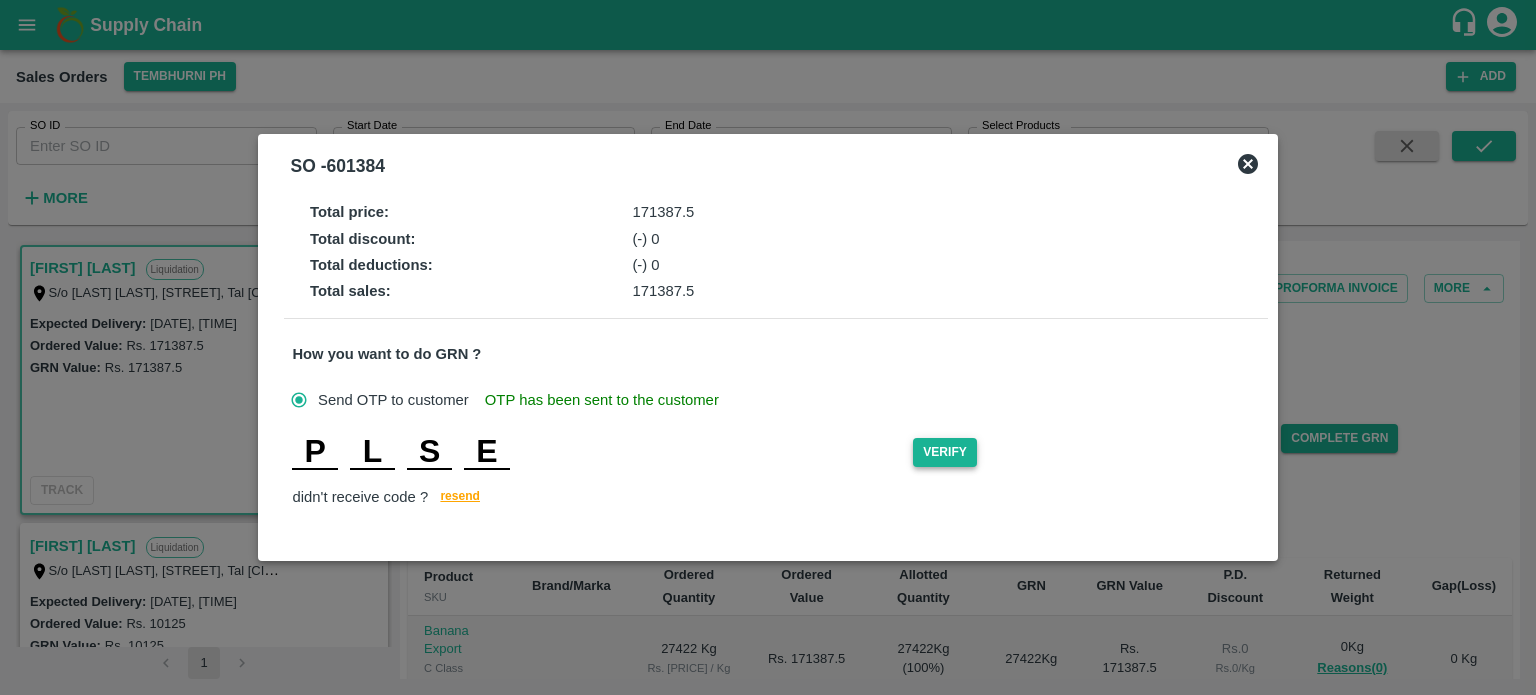 type on "E" 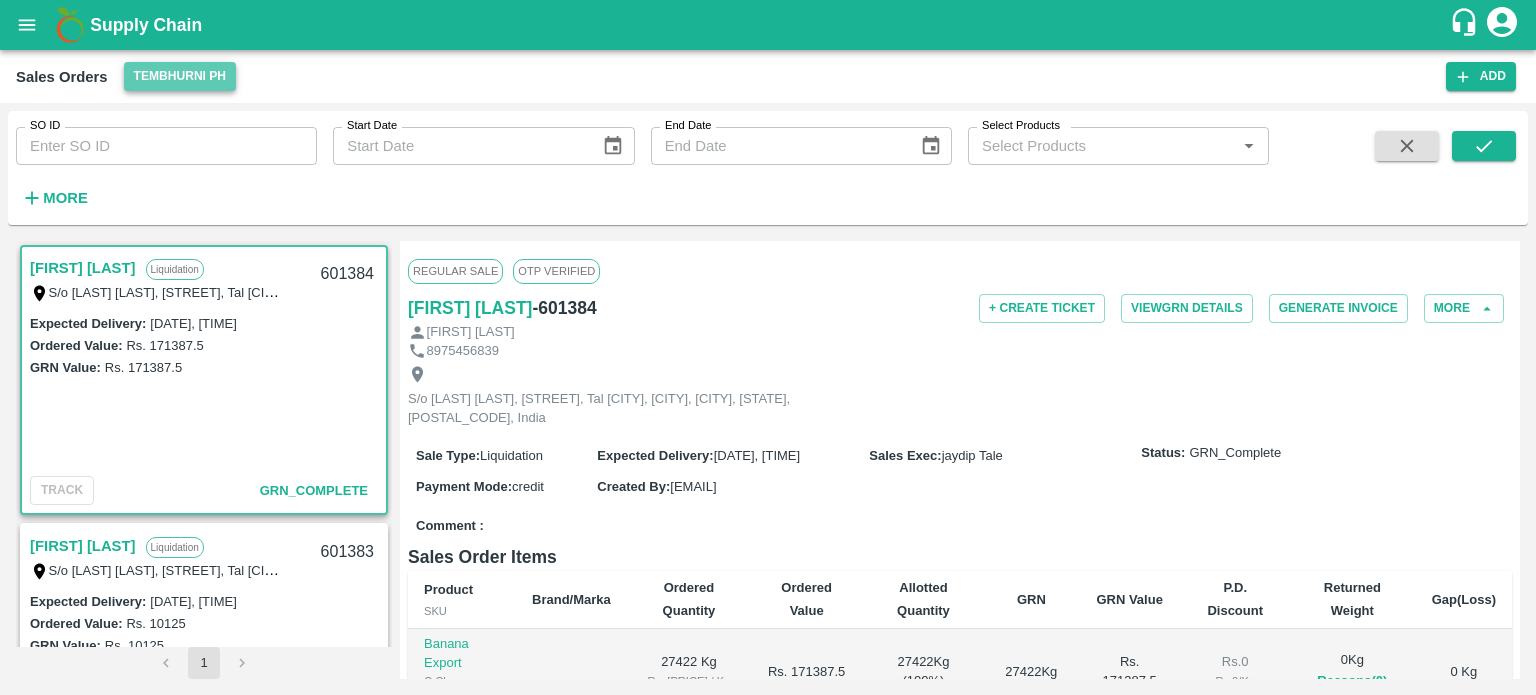 click on "Tembhurni PH" at bounding box center [180, 76] 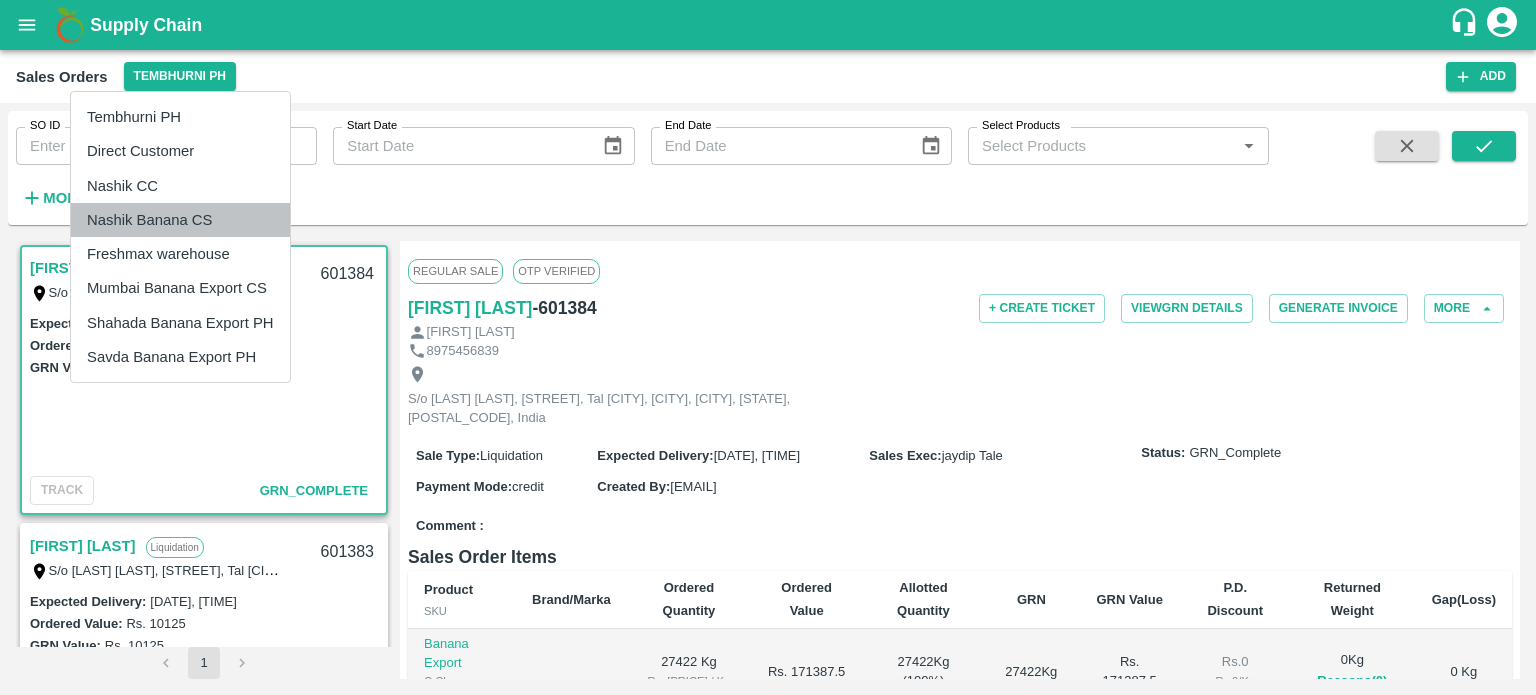 click on "Nashik Banana CS" at bounding box center (180, 220) 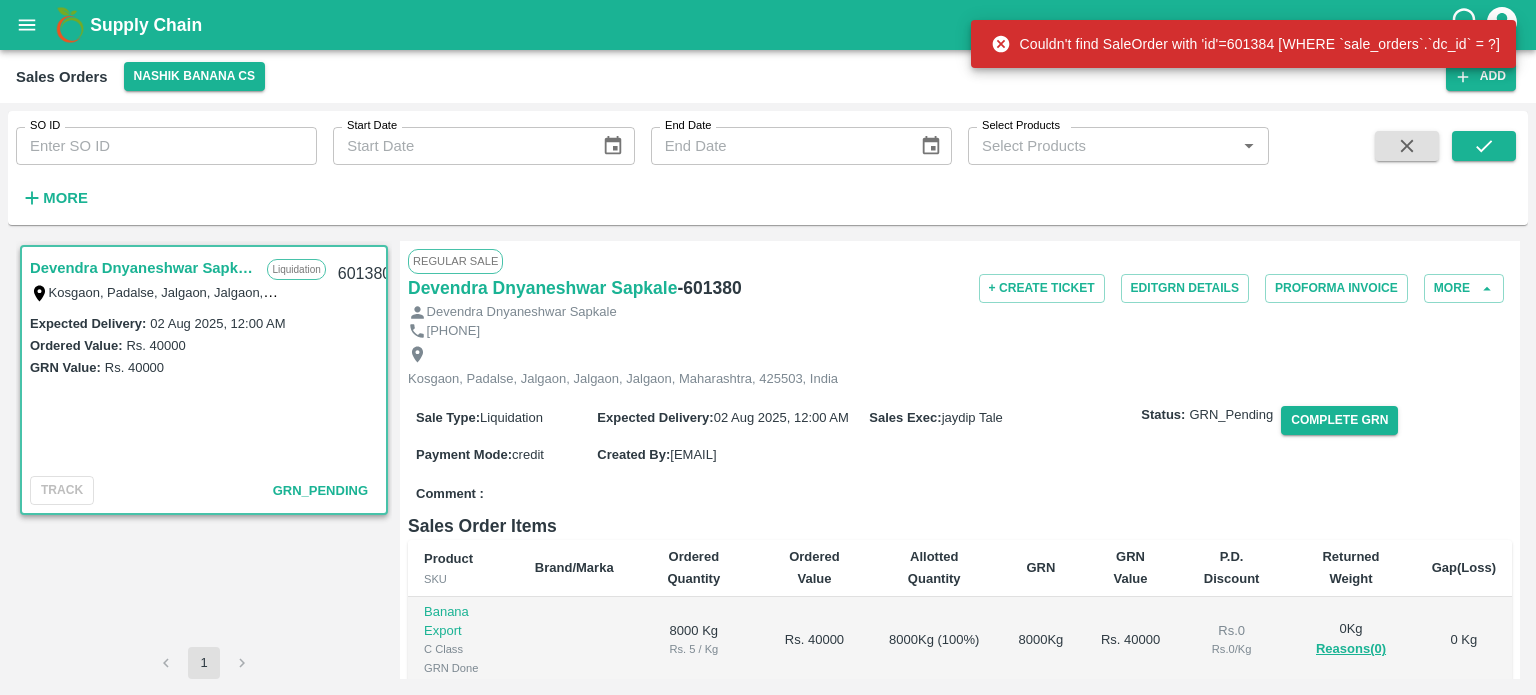click on "Comment :" at bounding box center [960, 494] 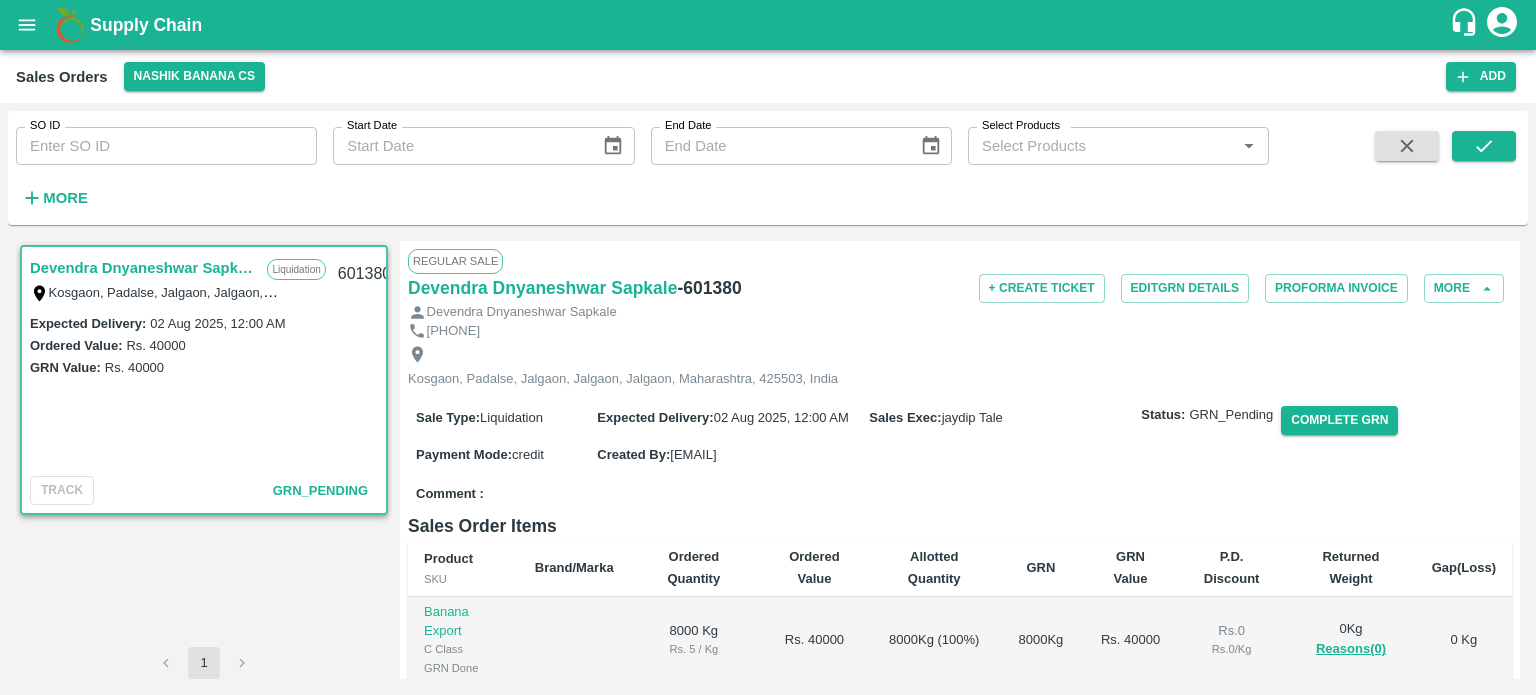 click on "Comment :" at bounding box center (960, 494) 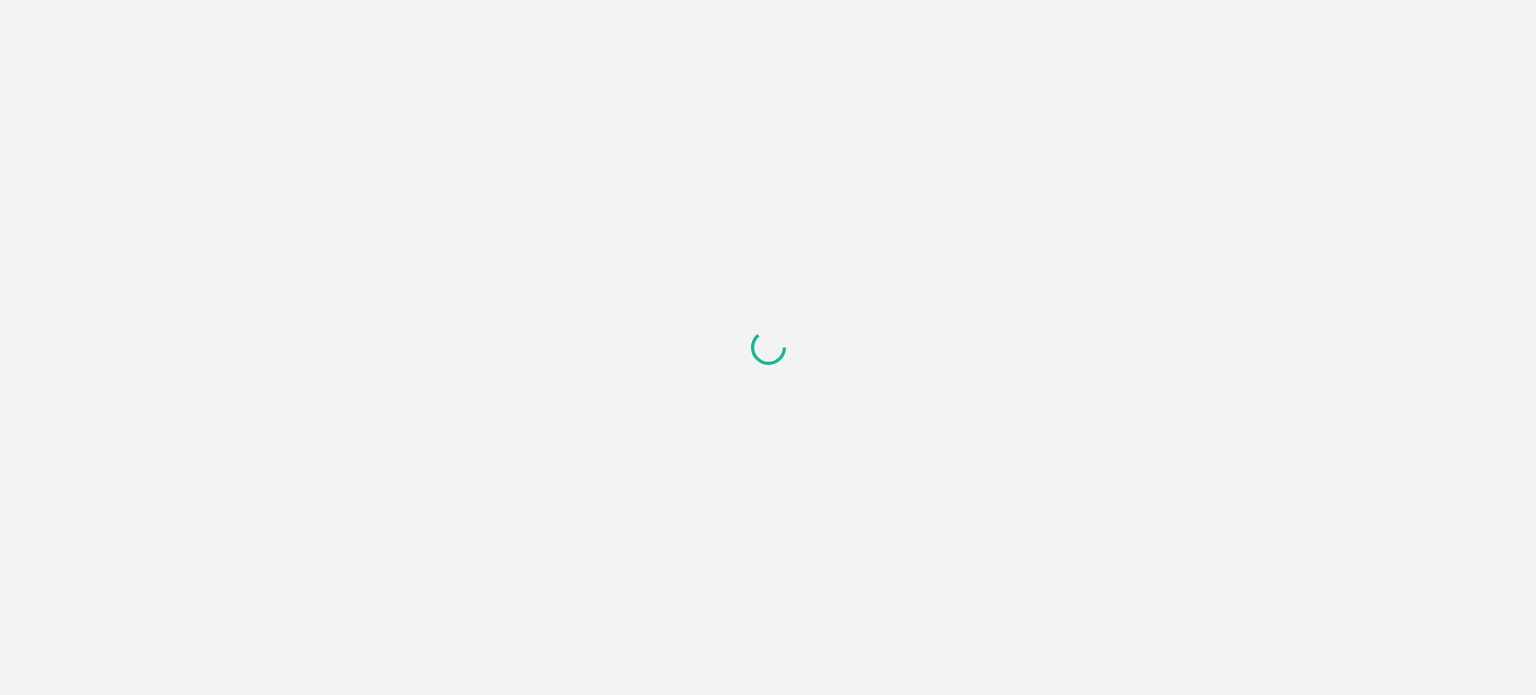 scroll, scrollTop: 0, scrollLeft: 0, axis: both 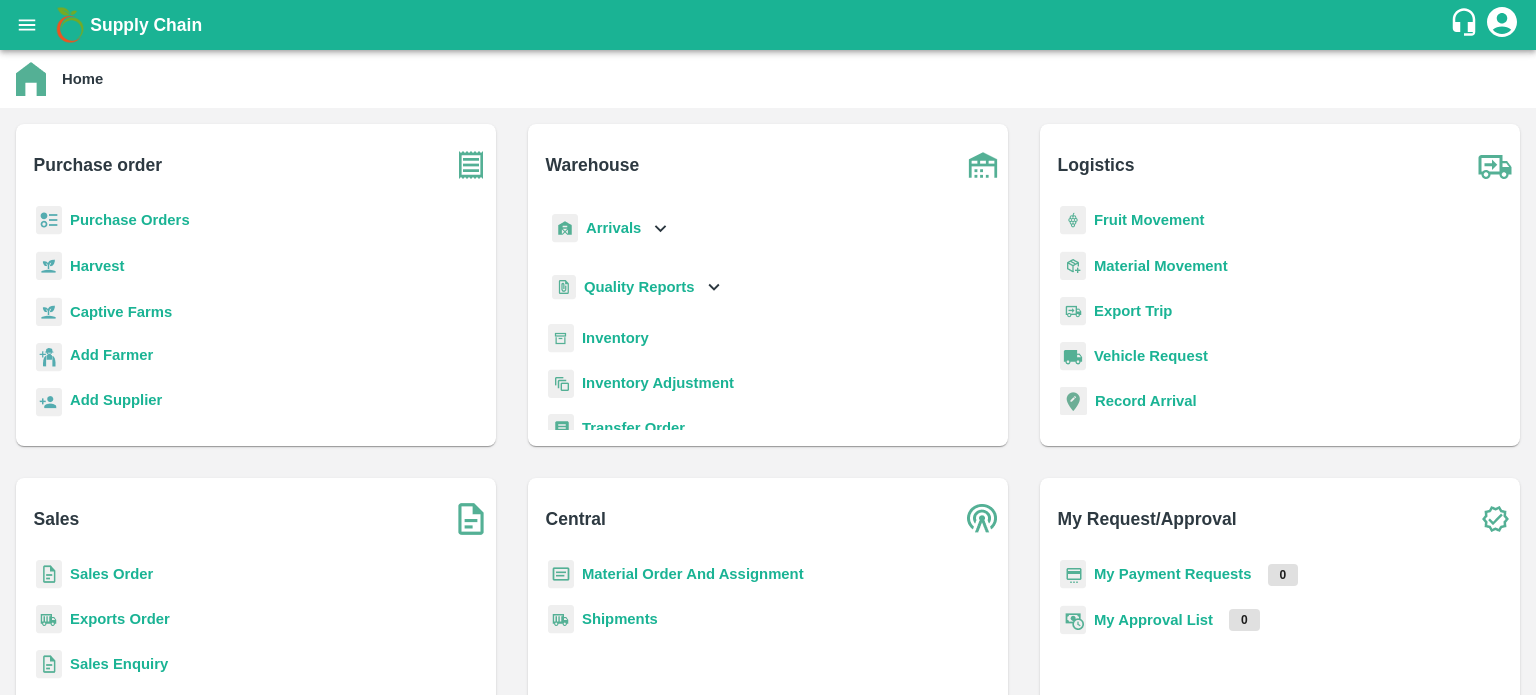 click on "Inventory" at bounding box center (615, 338) 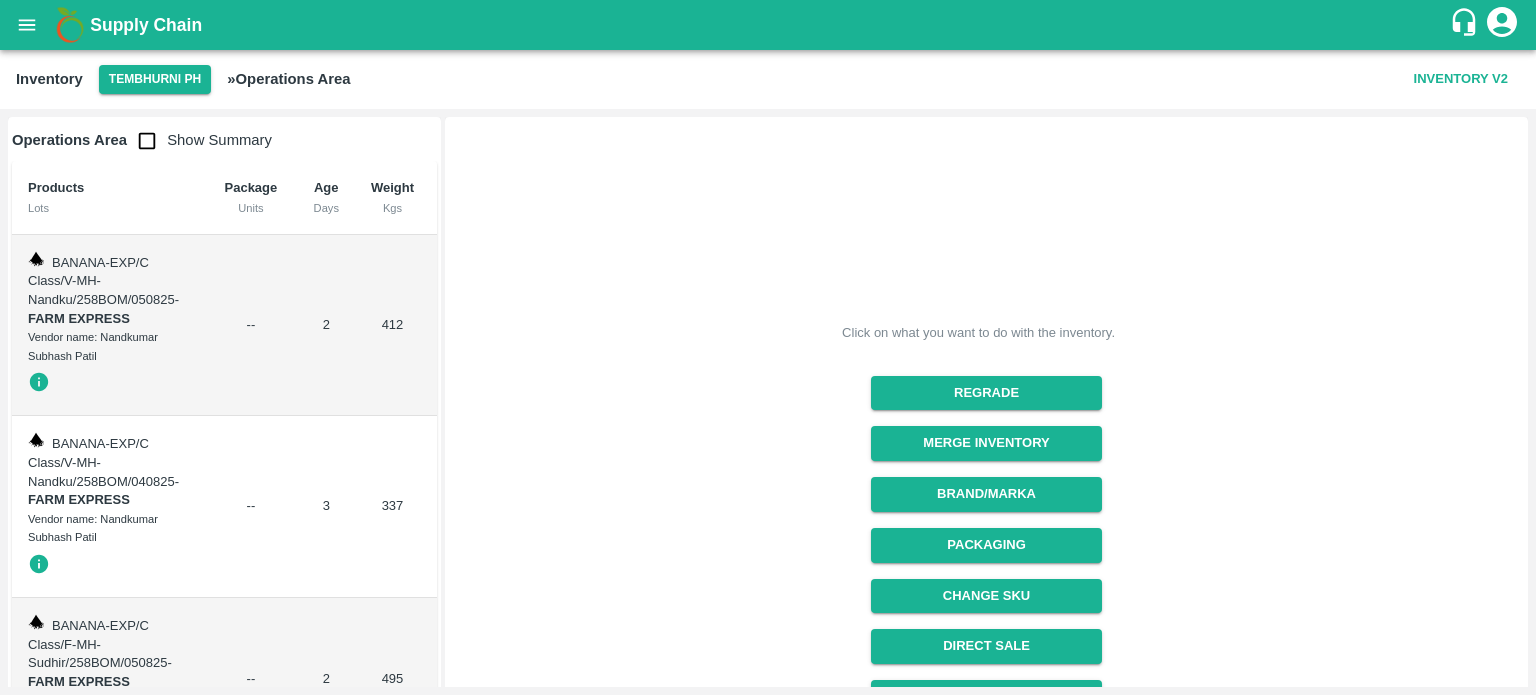 click at bounding box center [147, 141] 